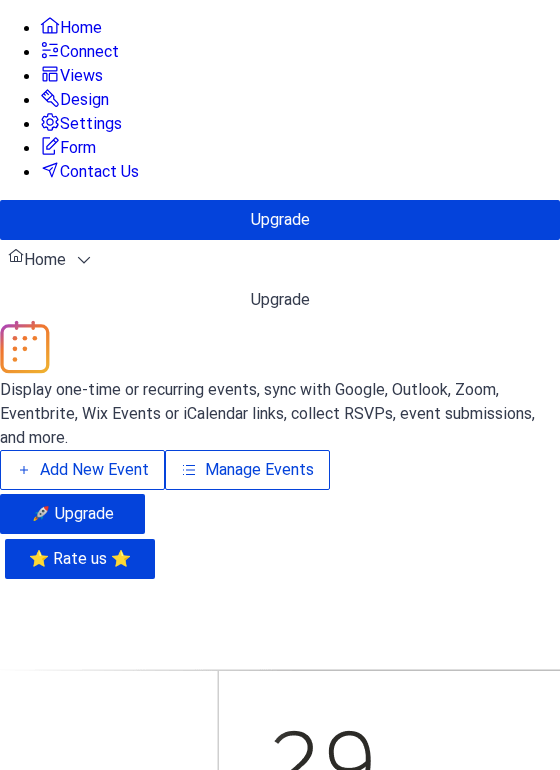 scroll, scrollTop: 0, scrollLeft: 0, axis: both 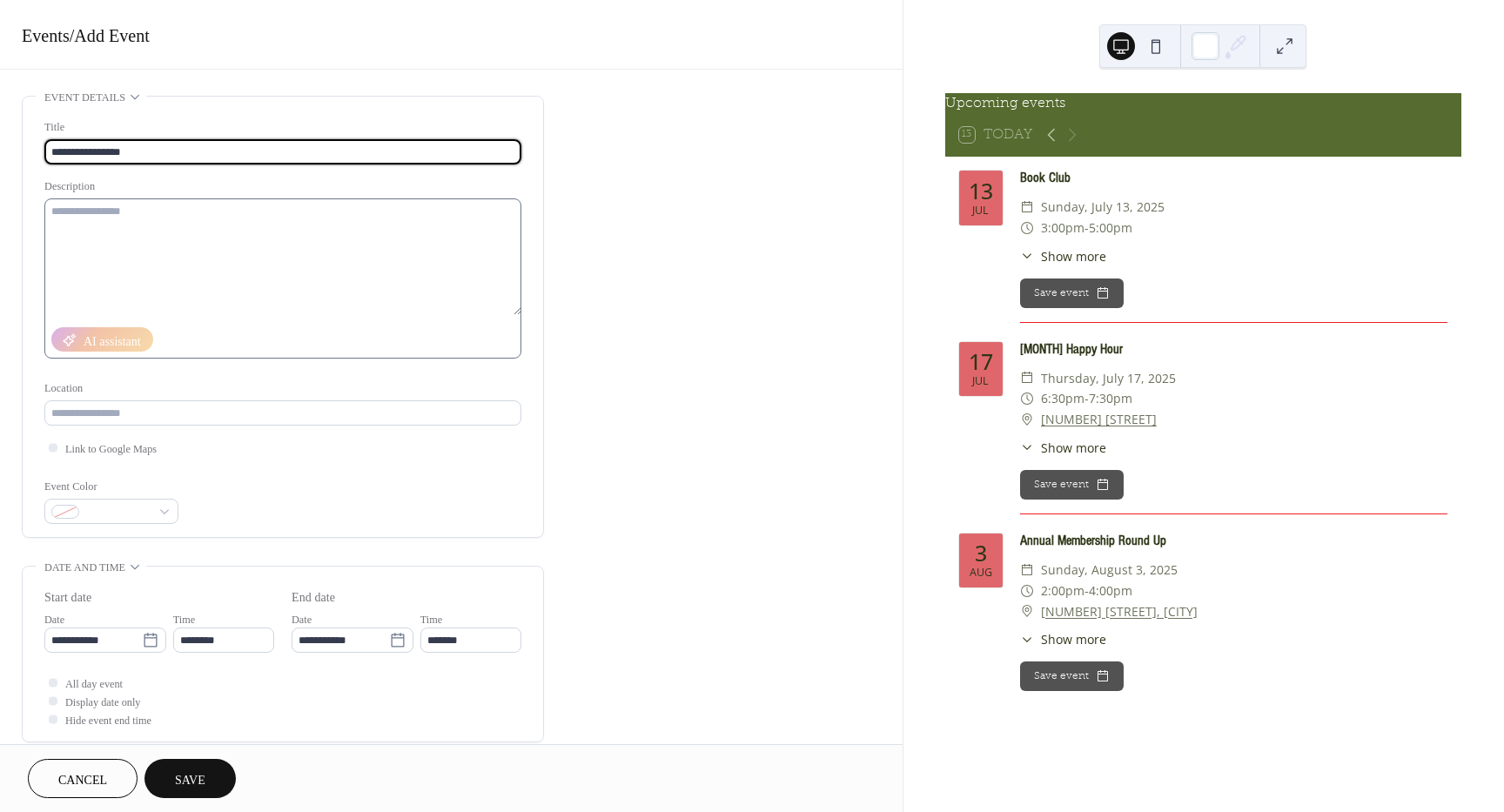 type on "**********" 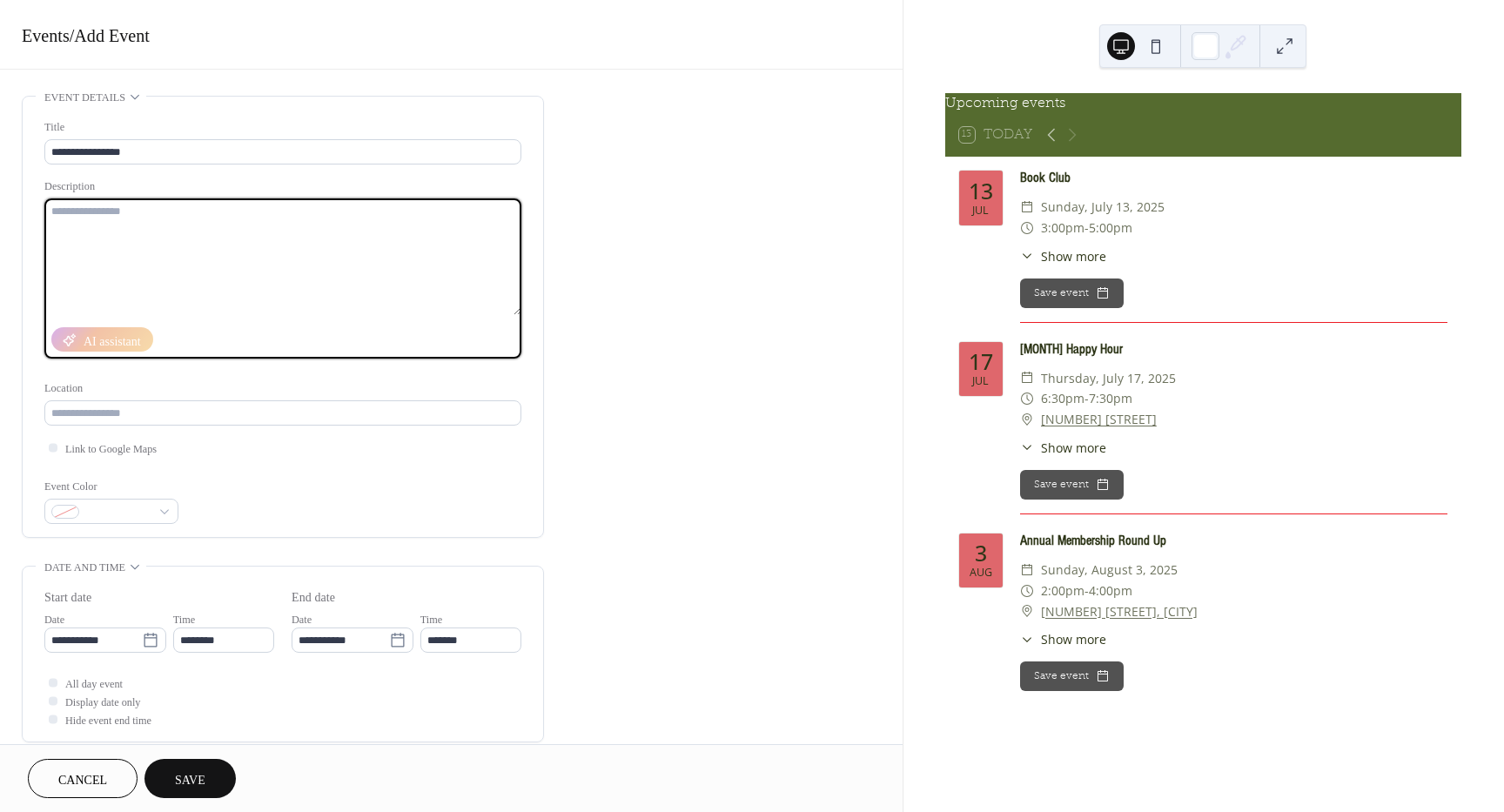 click at bounding box center [283, 257] 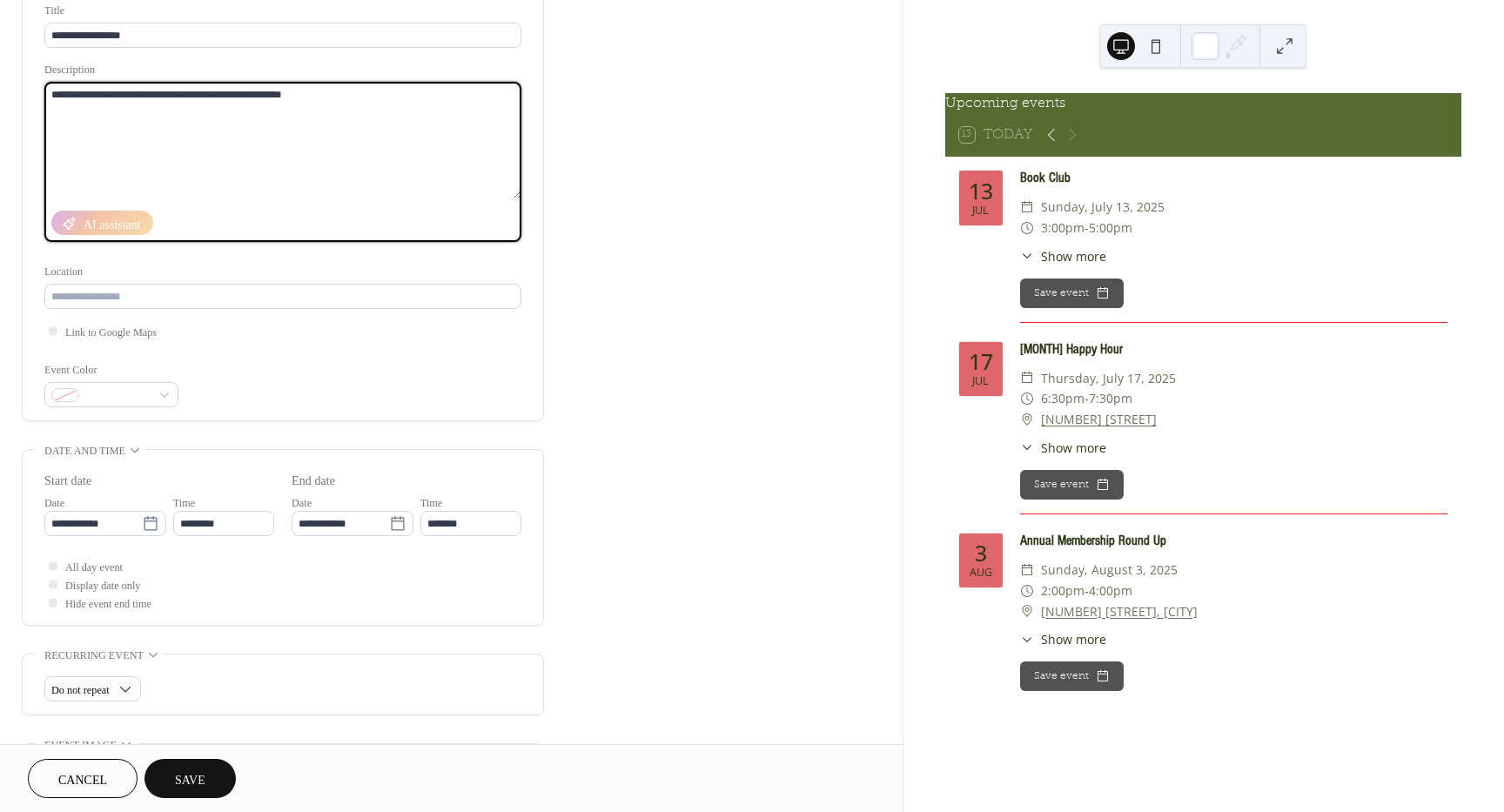 scroll, scrollTop: 117, scrollLeft: 0, axis: vertical 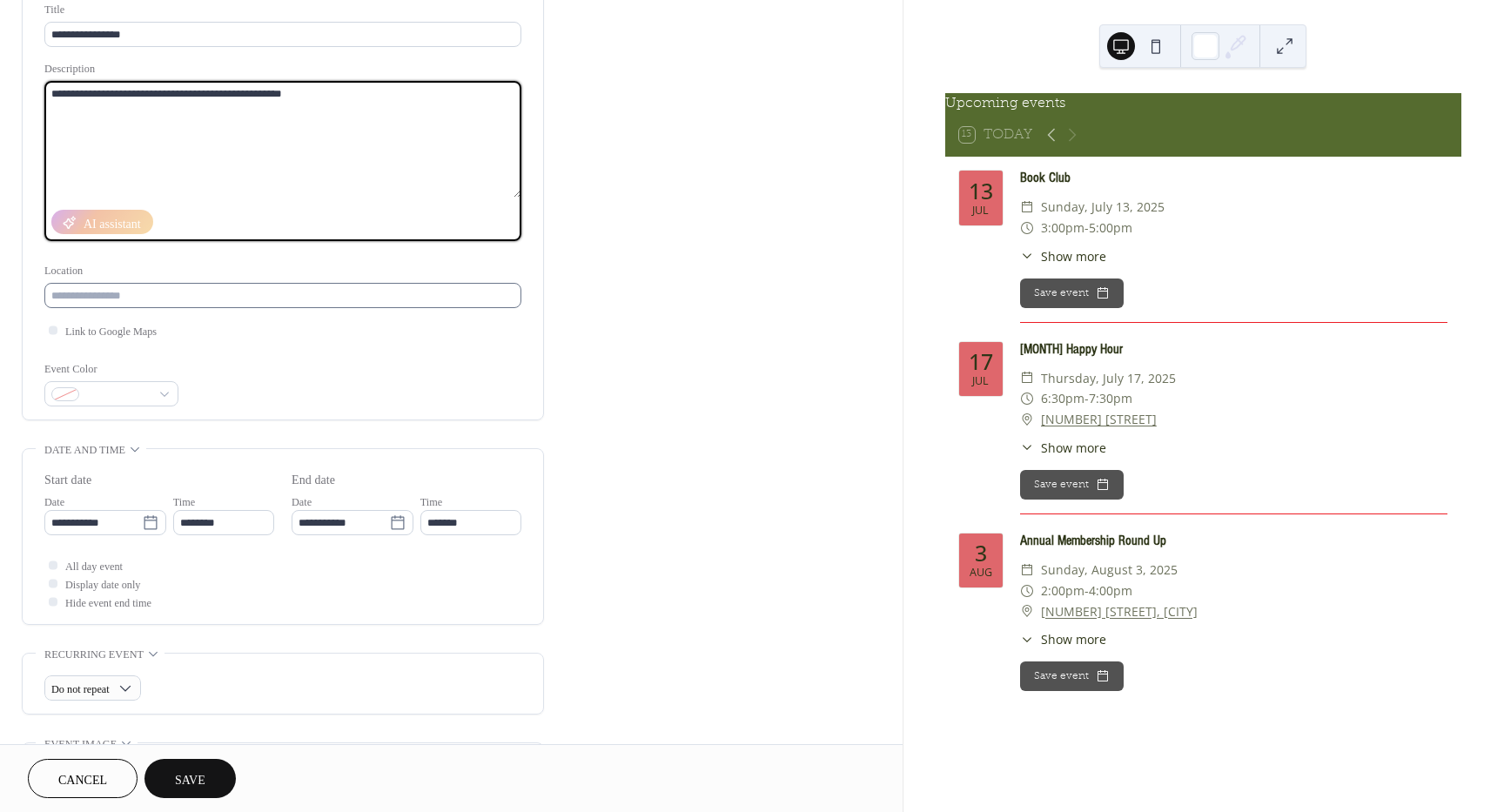 type on "**********" 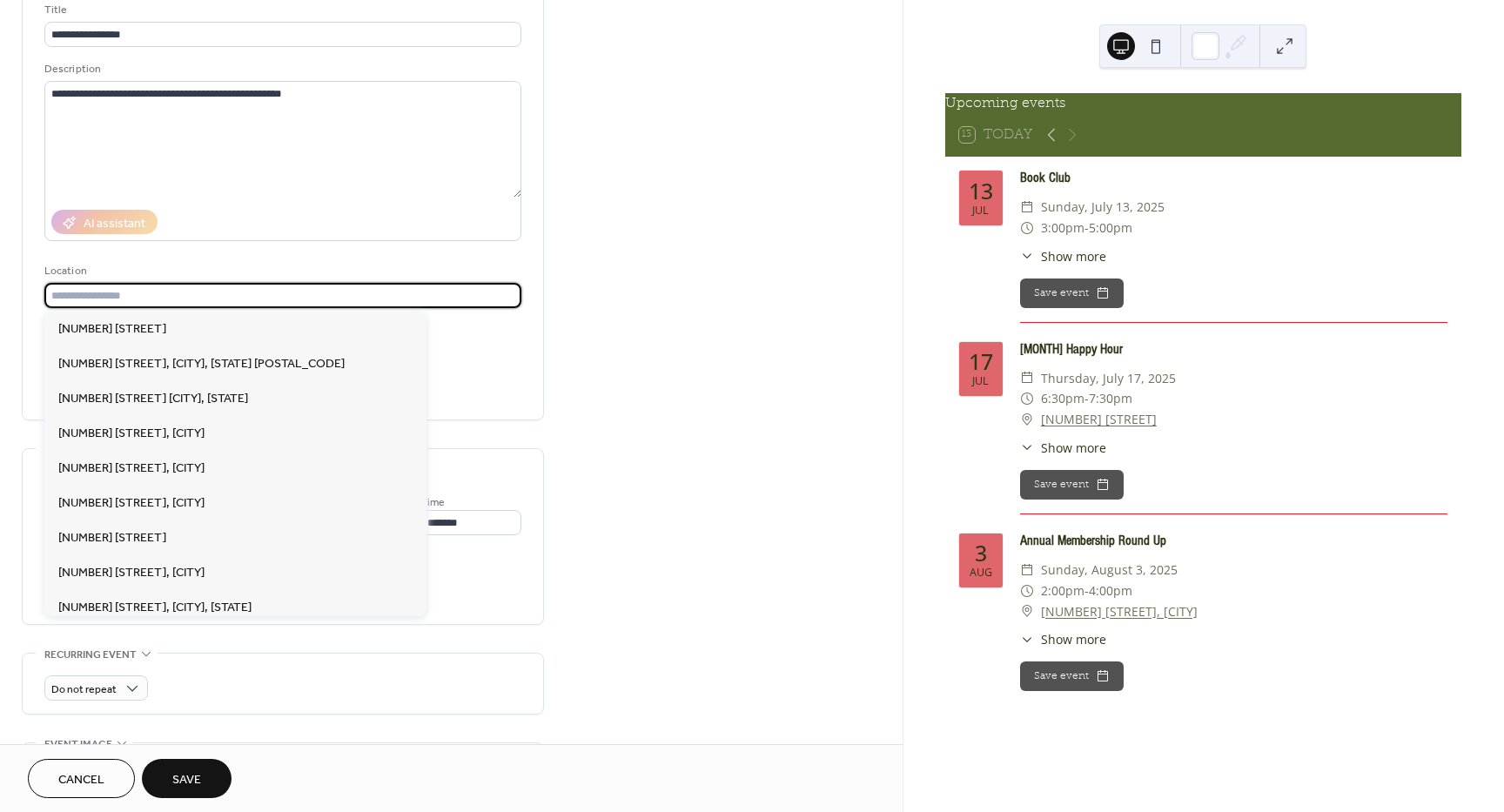 click at bounding box center [283, 295] 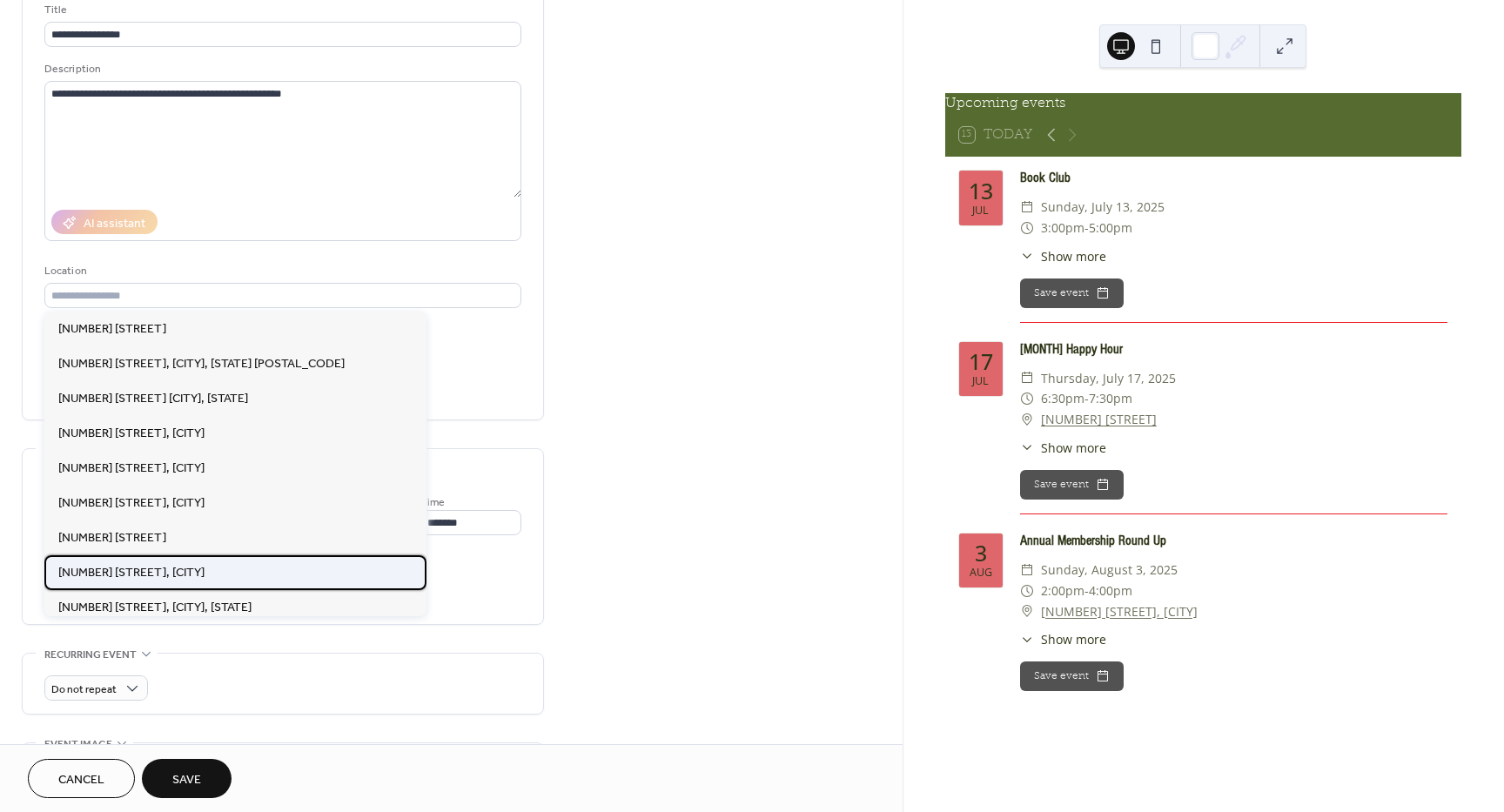 click on "[NUMBER] [STREET], [CITY]" at bounding box center (131, 573) 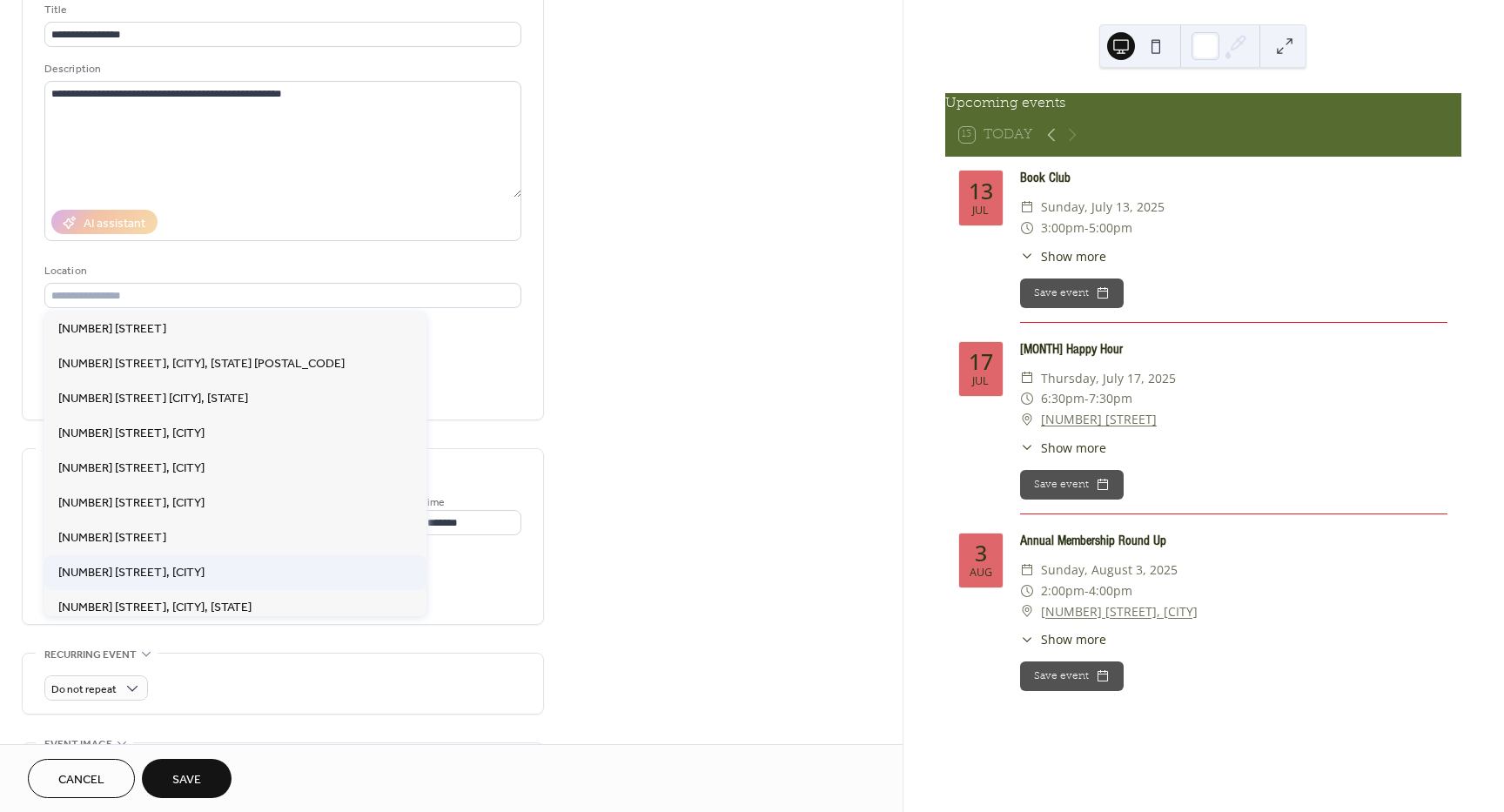 type on "**********" 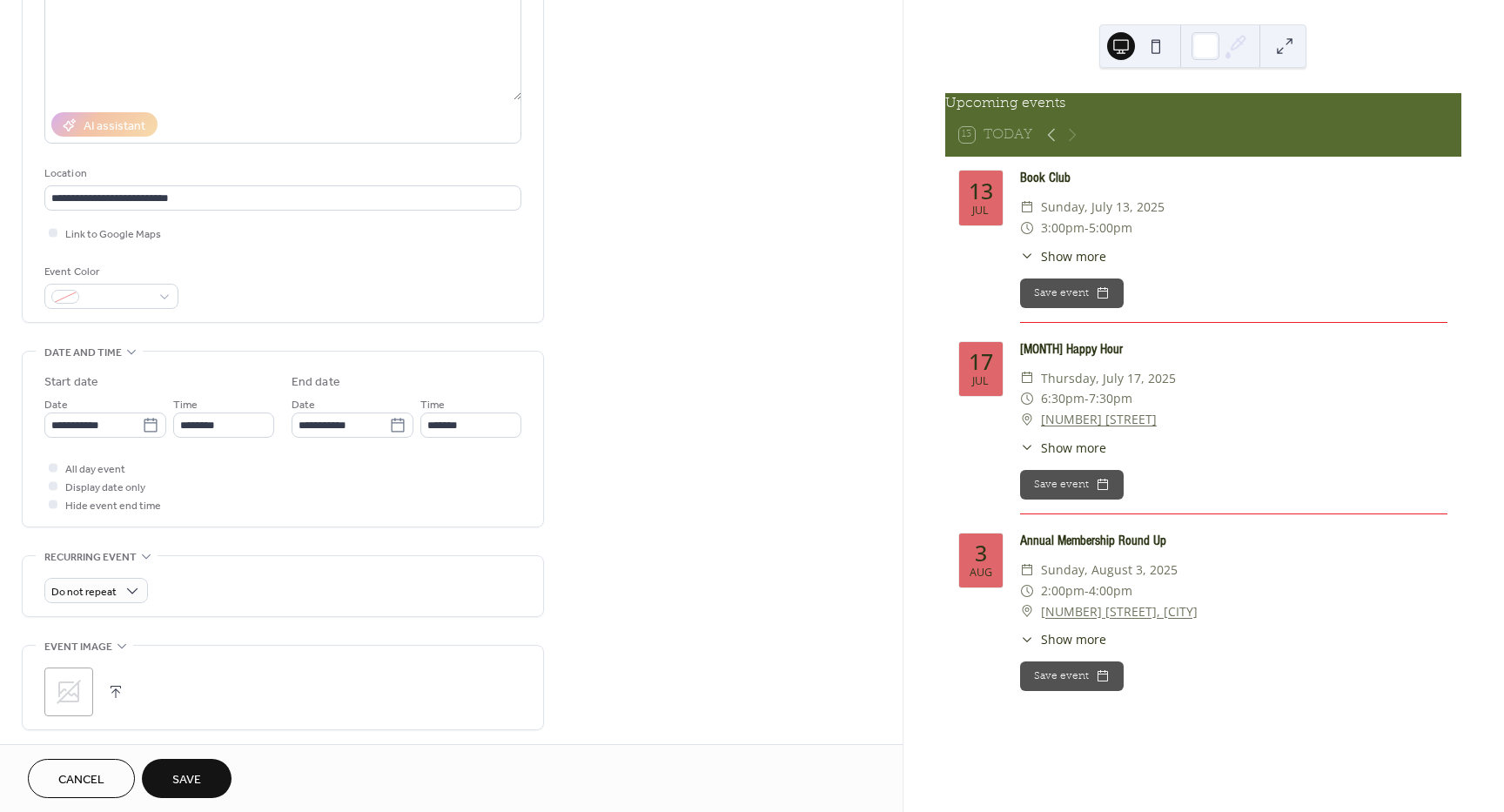 scroll, scrollTop: 238, scrollLeft: 0, axis: vertical 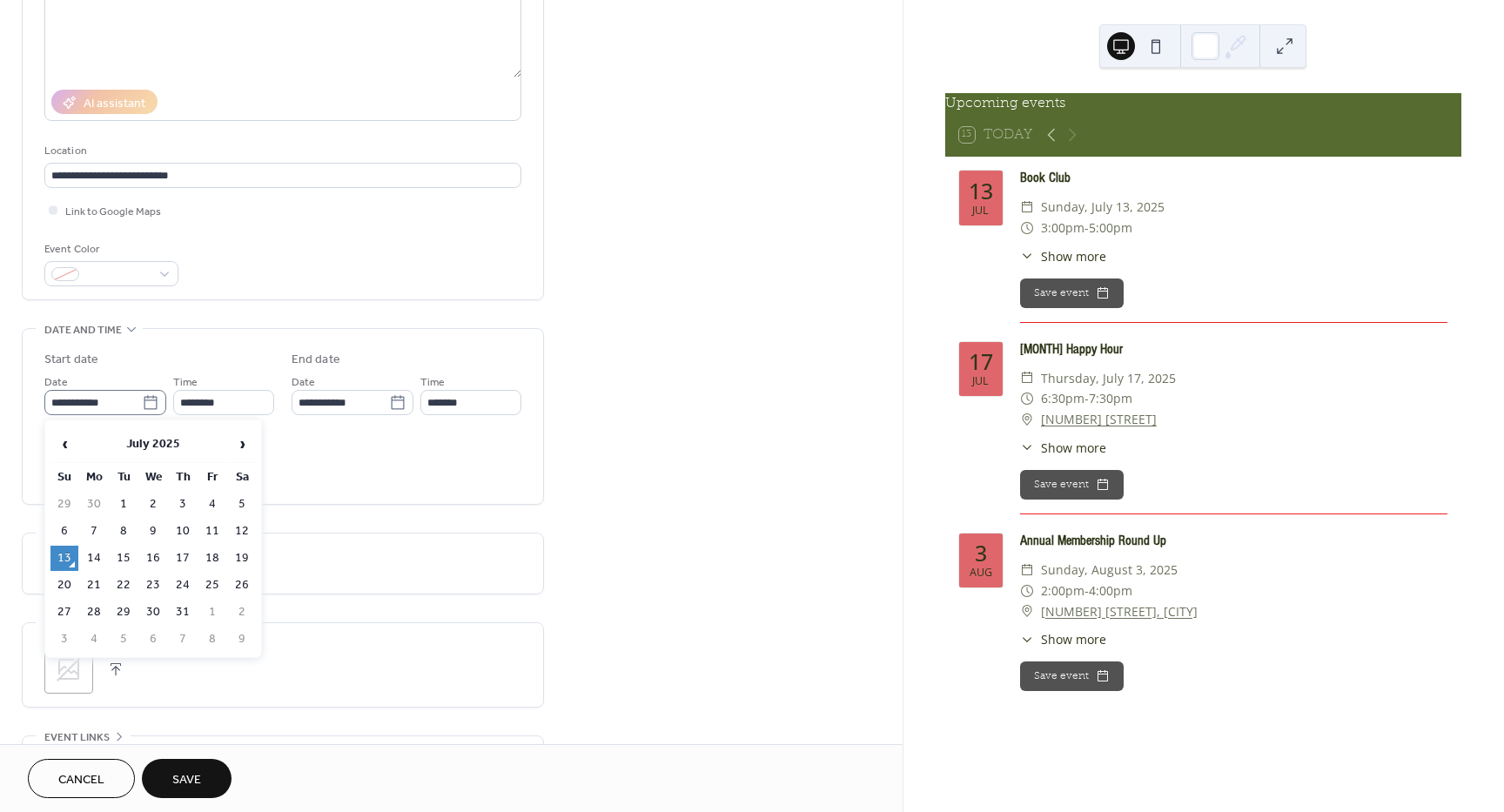 click 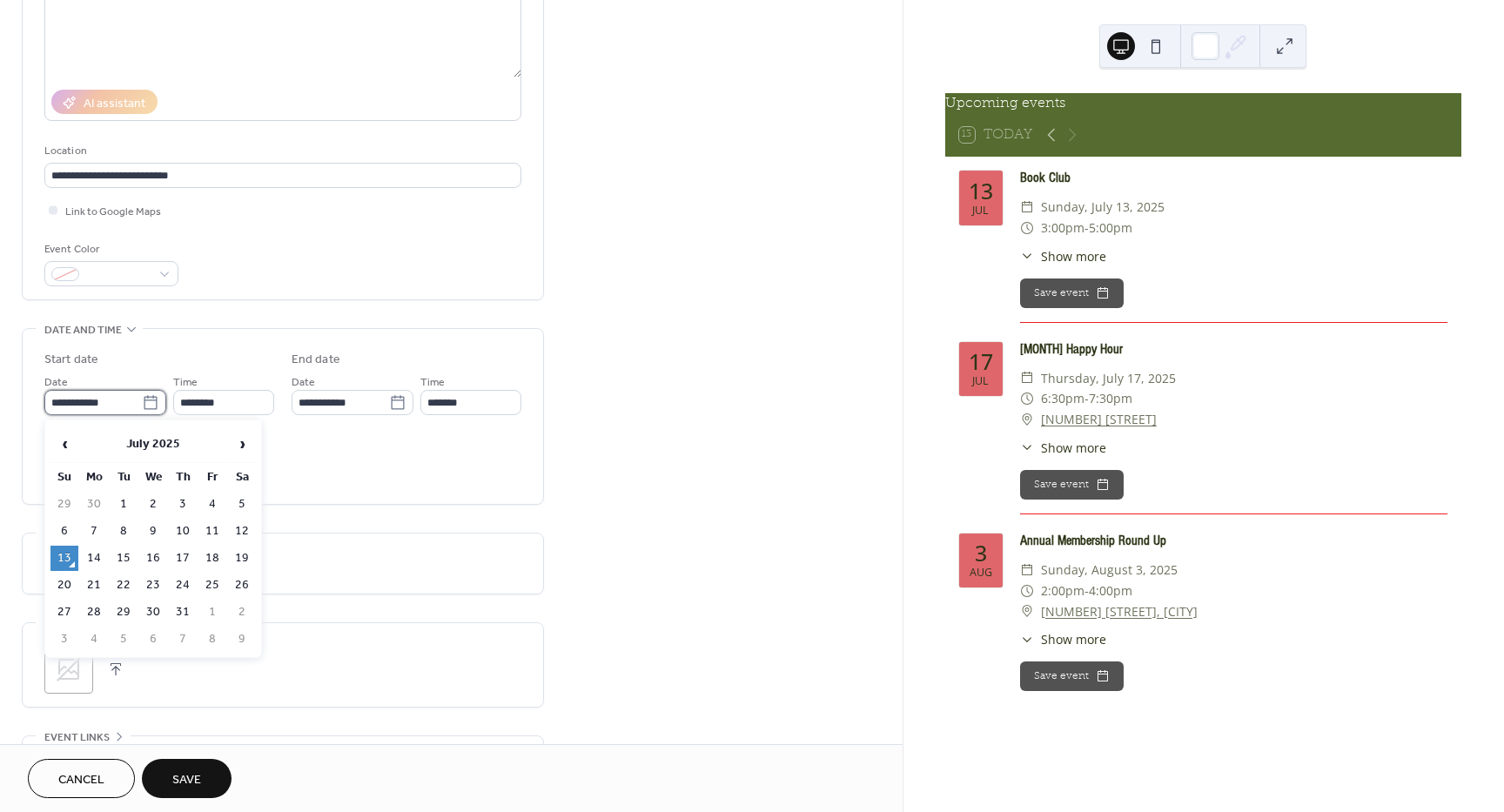 click on "**********" at bounding box center [93, 402] 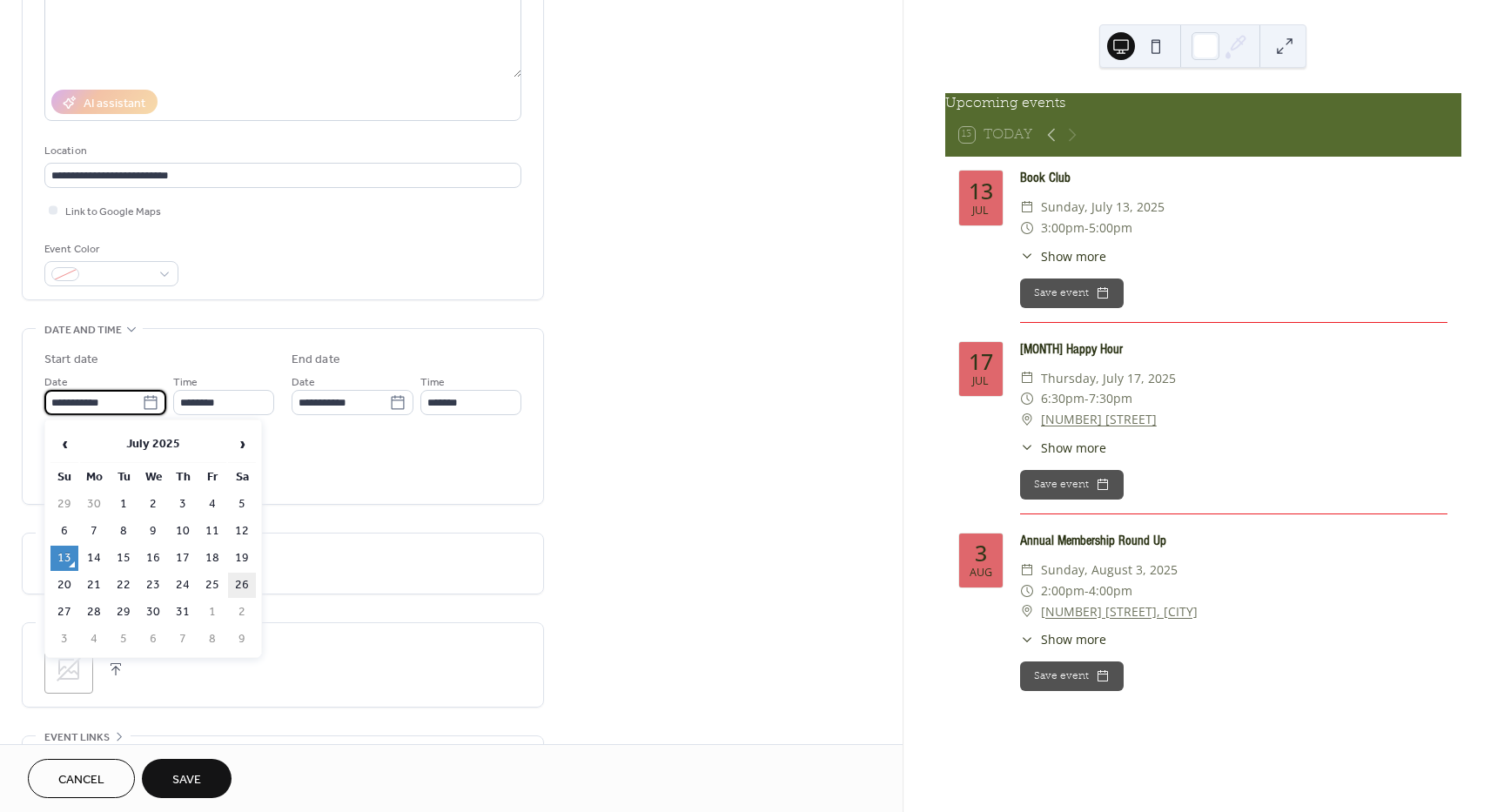 click on "26" at bounding box center (242, 585) 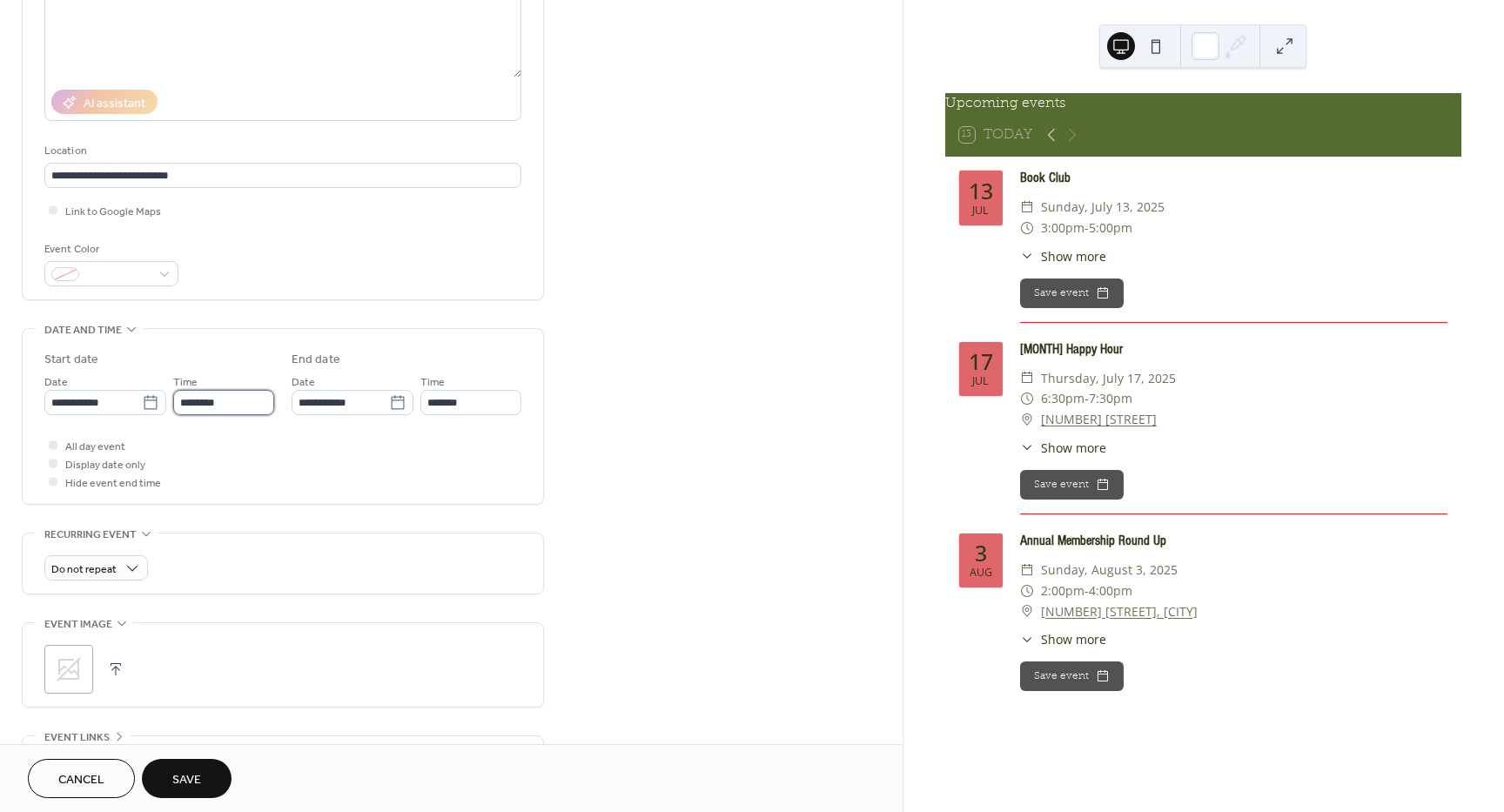 click on "********" at bounding box center (224, 402) 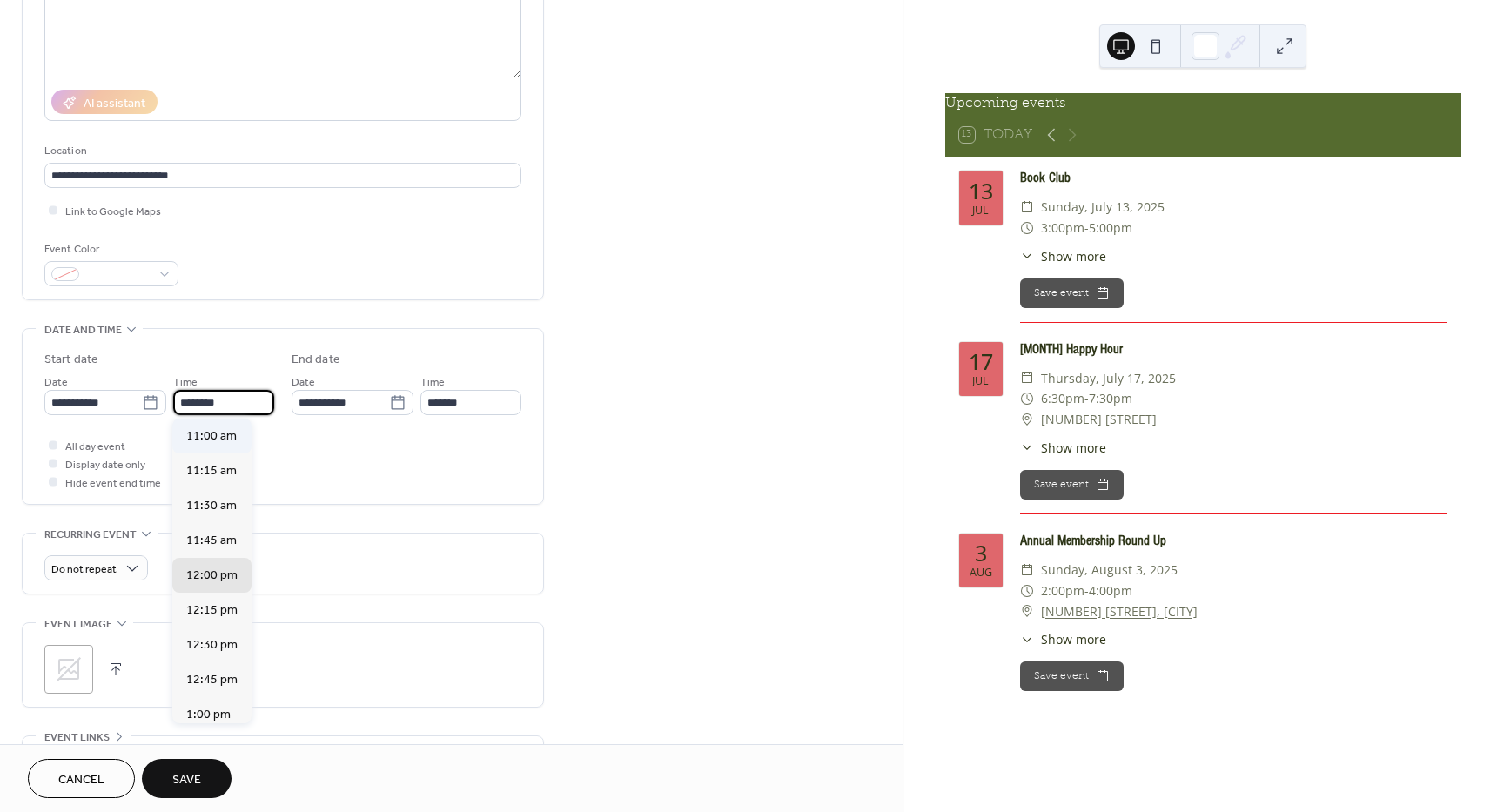 scroll, scrollTop: 1531, scrollLeft: 0, axis: vertical 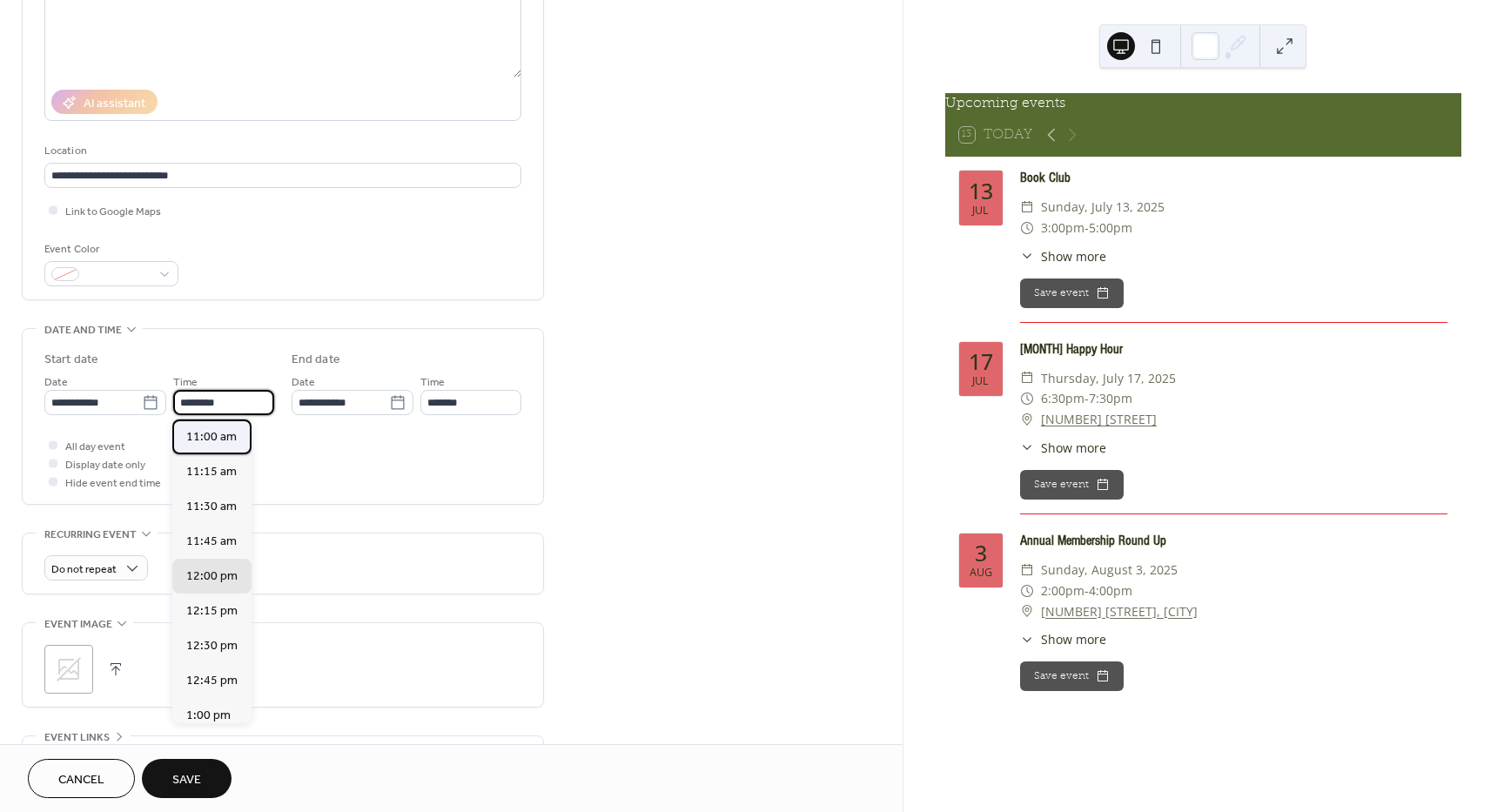 click on "11:00 am" at bounding box center [212, 437] 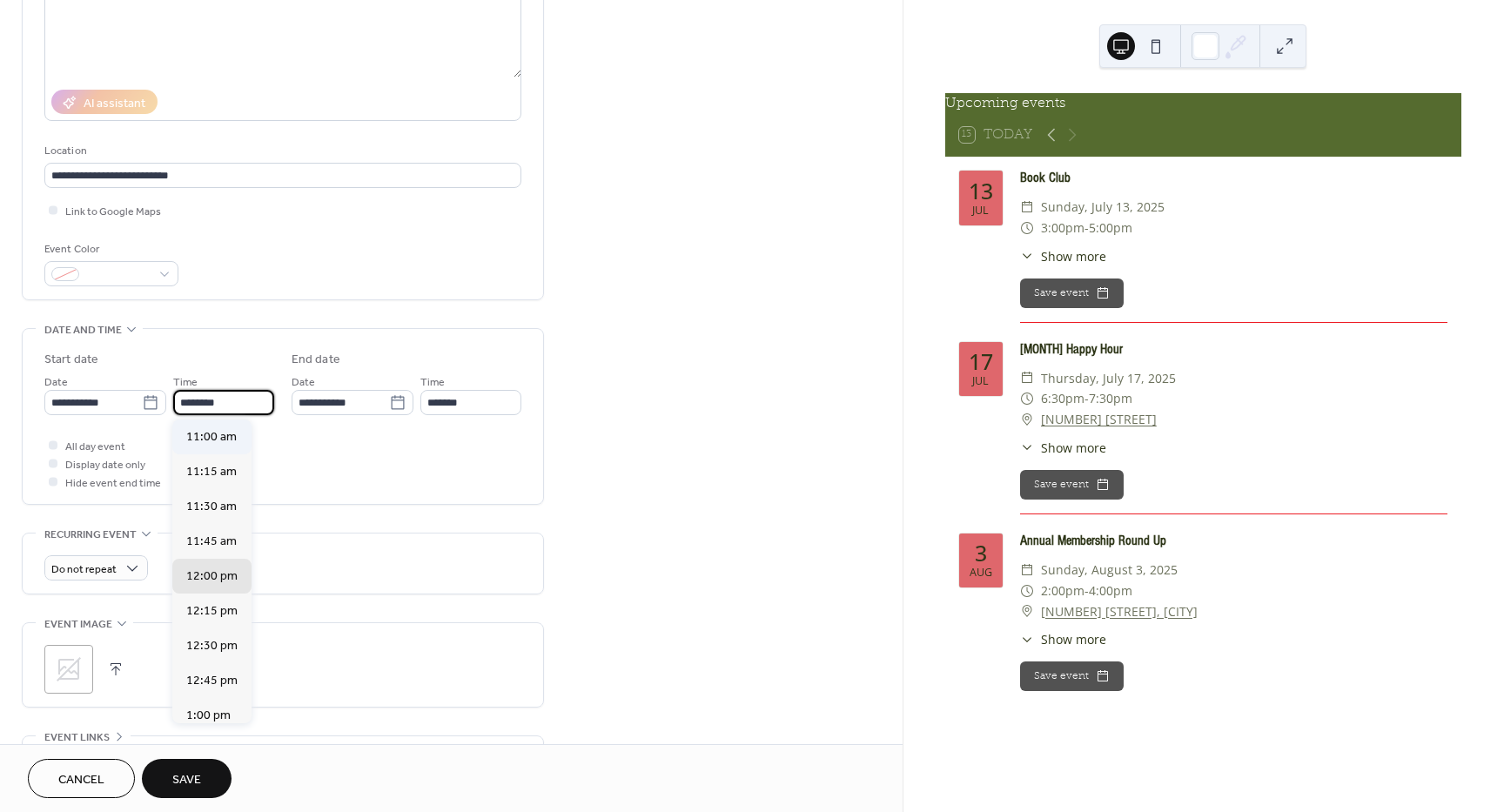 type on "********" 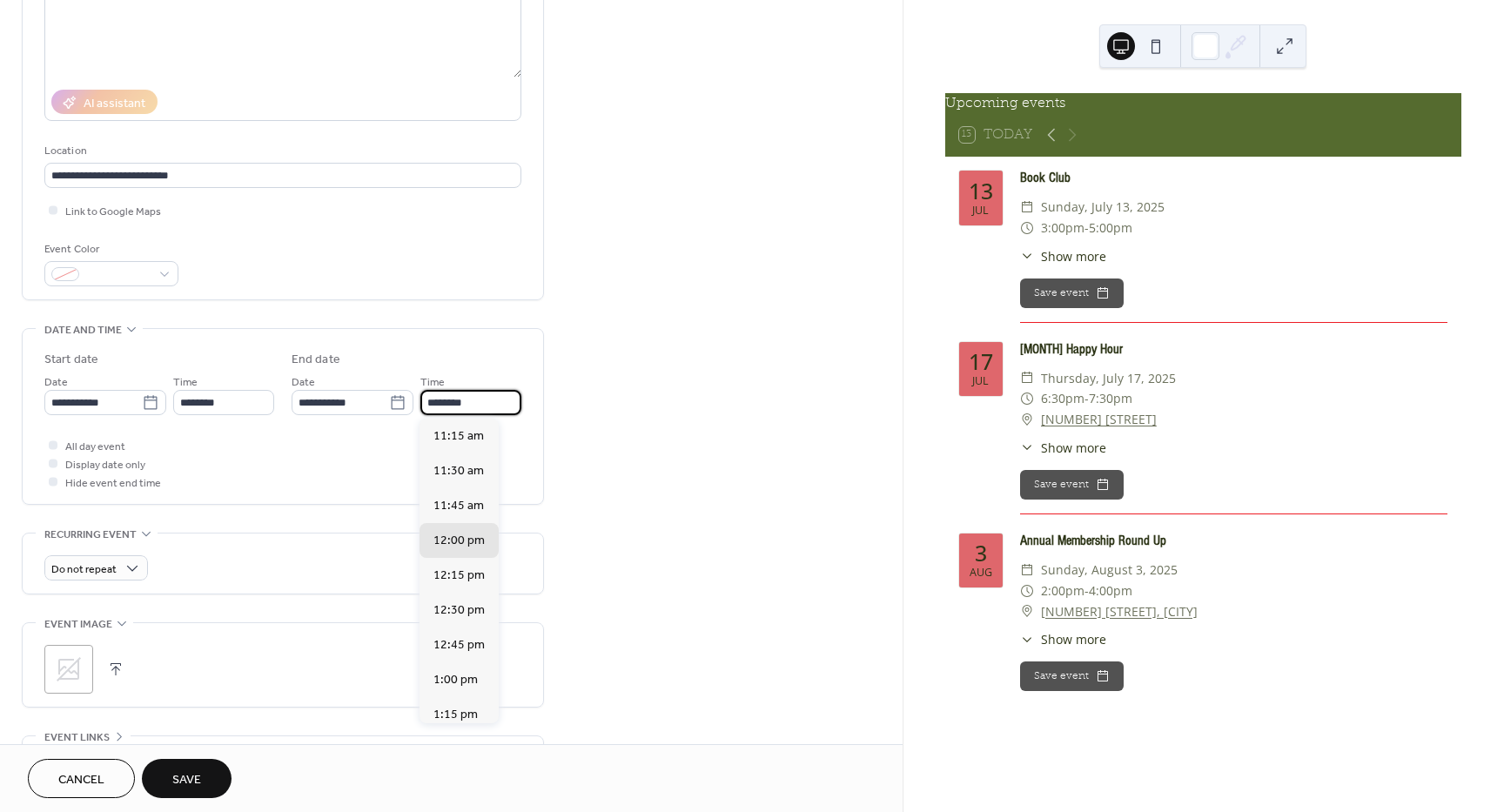click on "********" at bounding box center [471, 402] 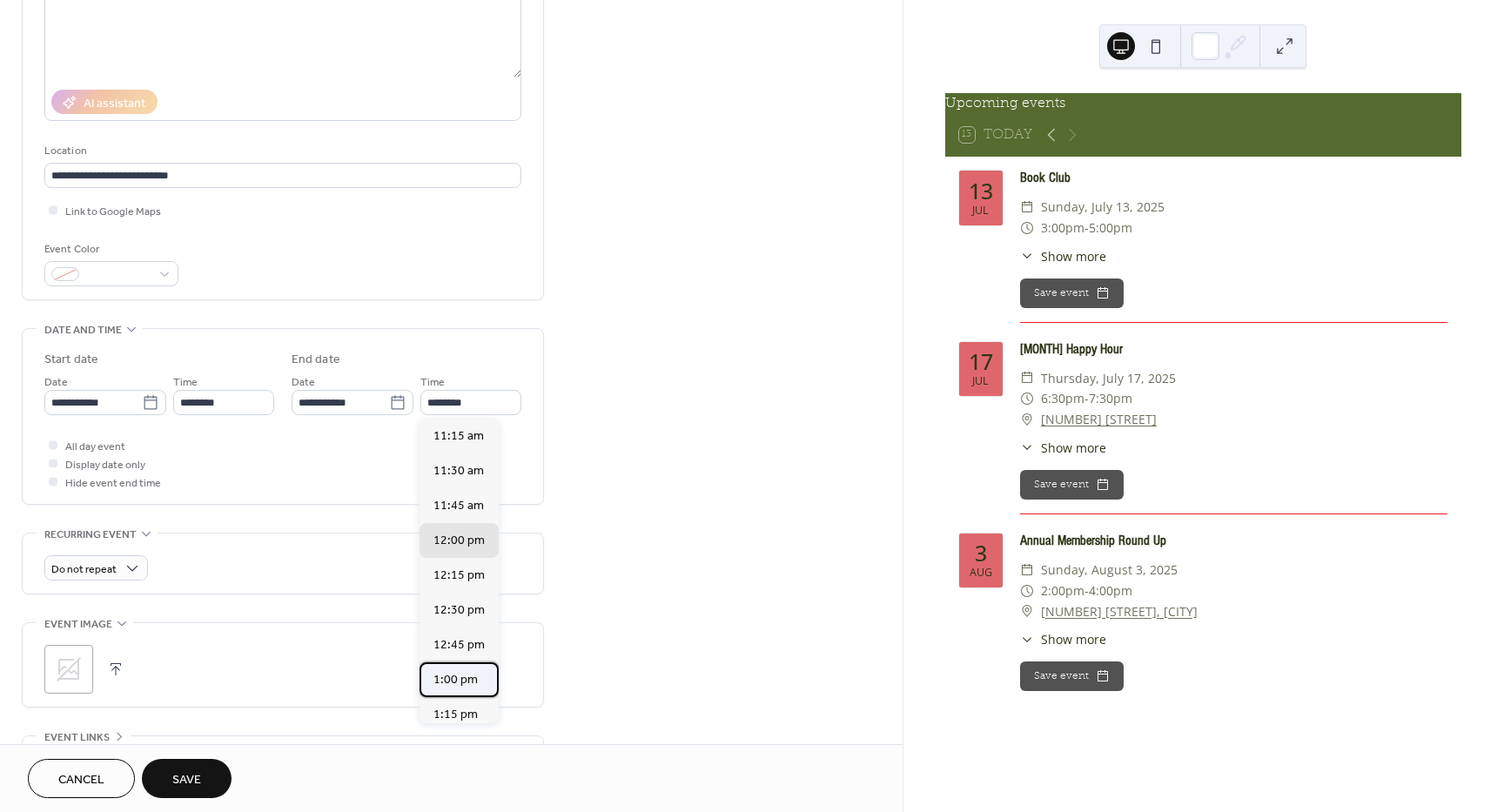 click on "1:00 pm" at bounding box center (455, 680) 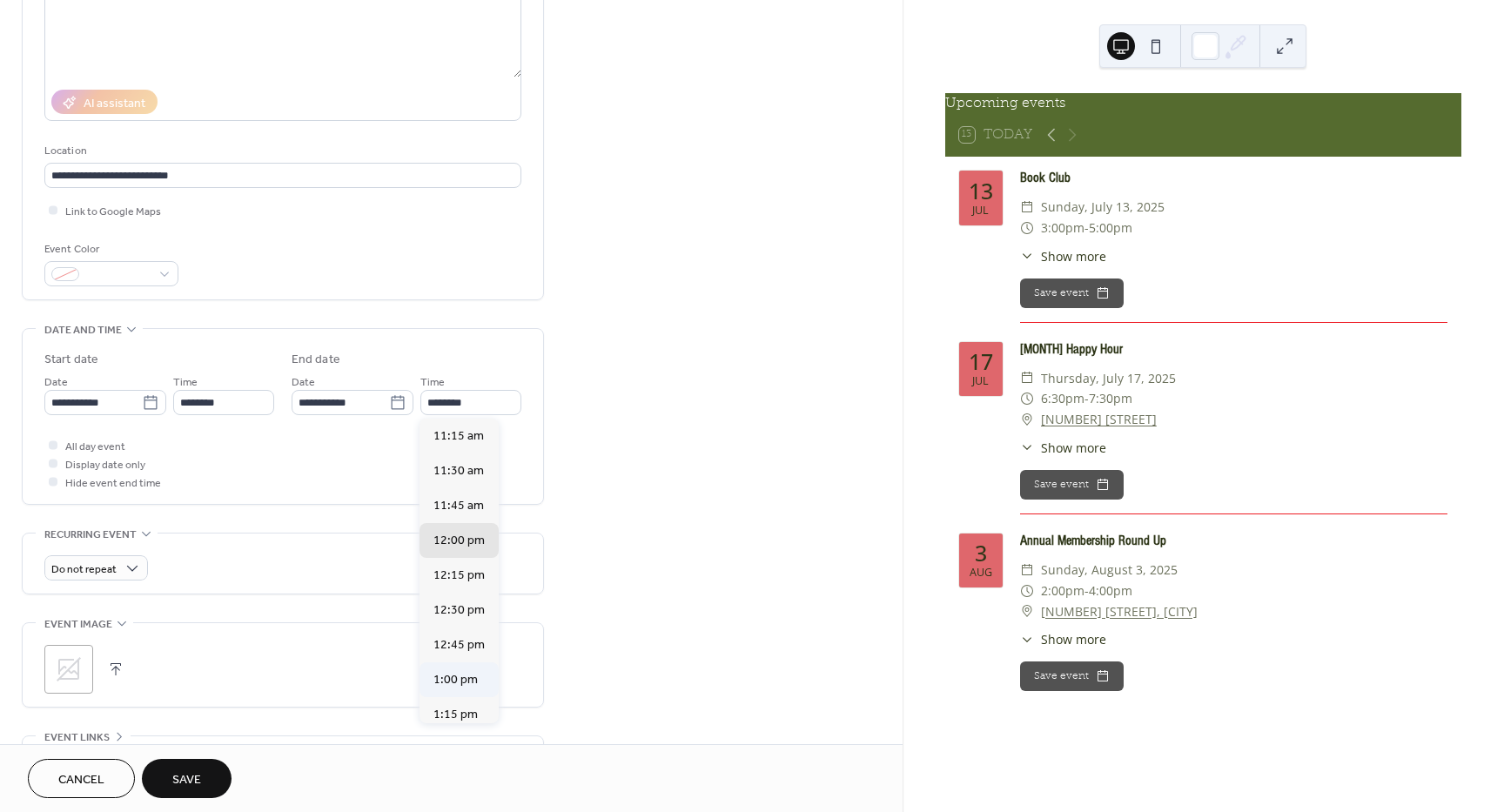 type on "*******" 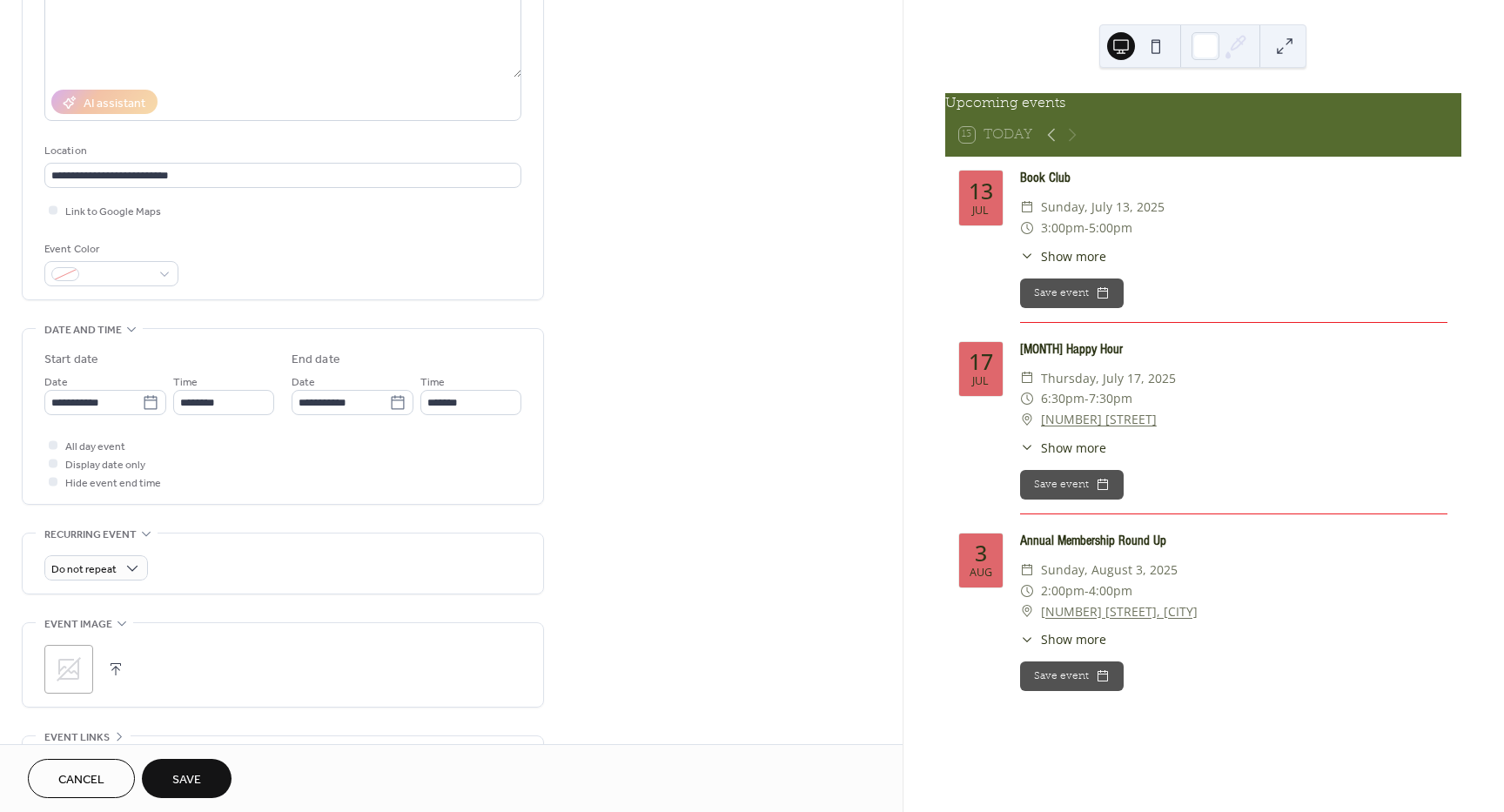 click on "Save" at bounding box center [186, 780] 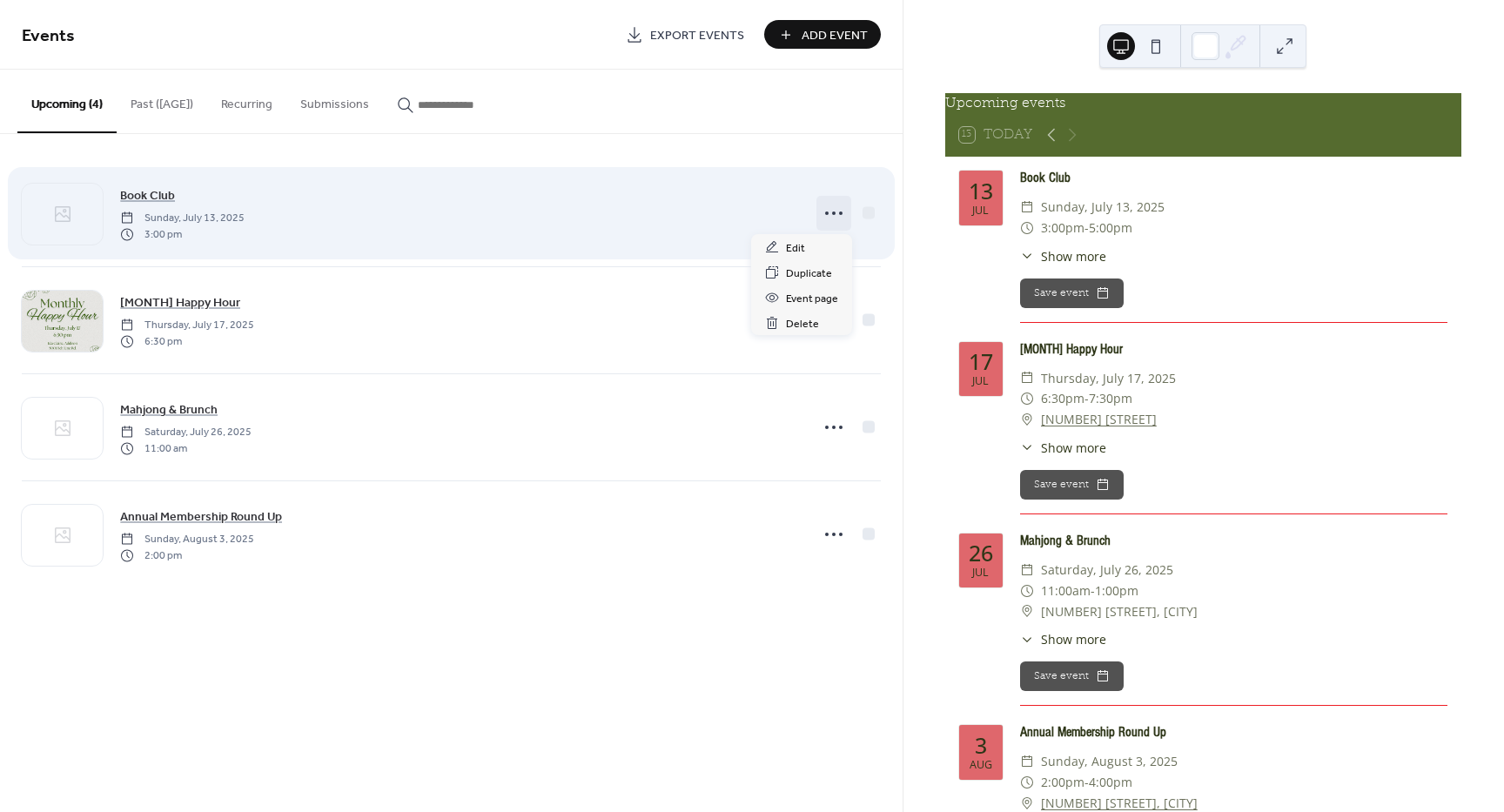 click 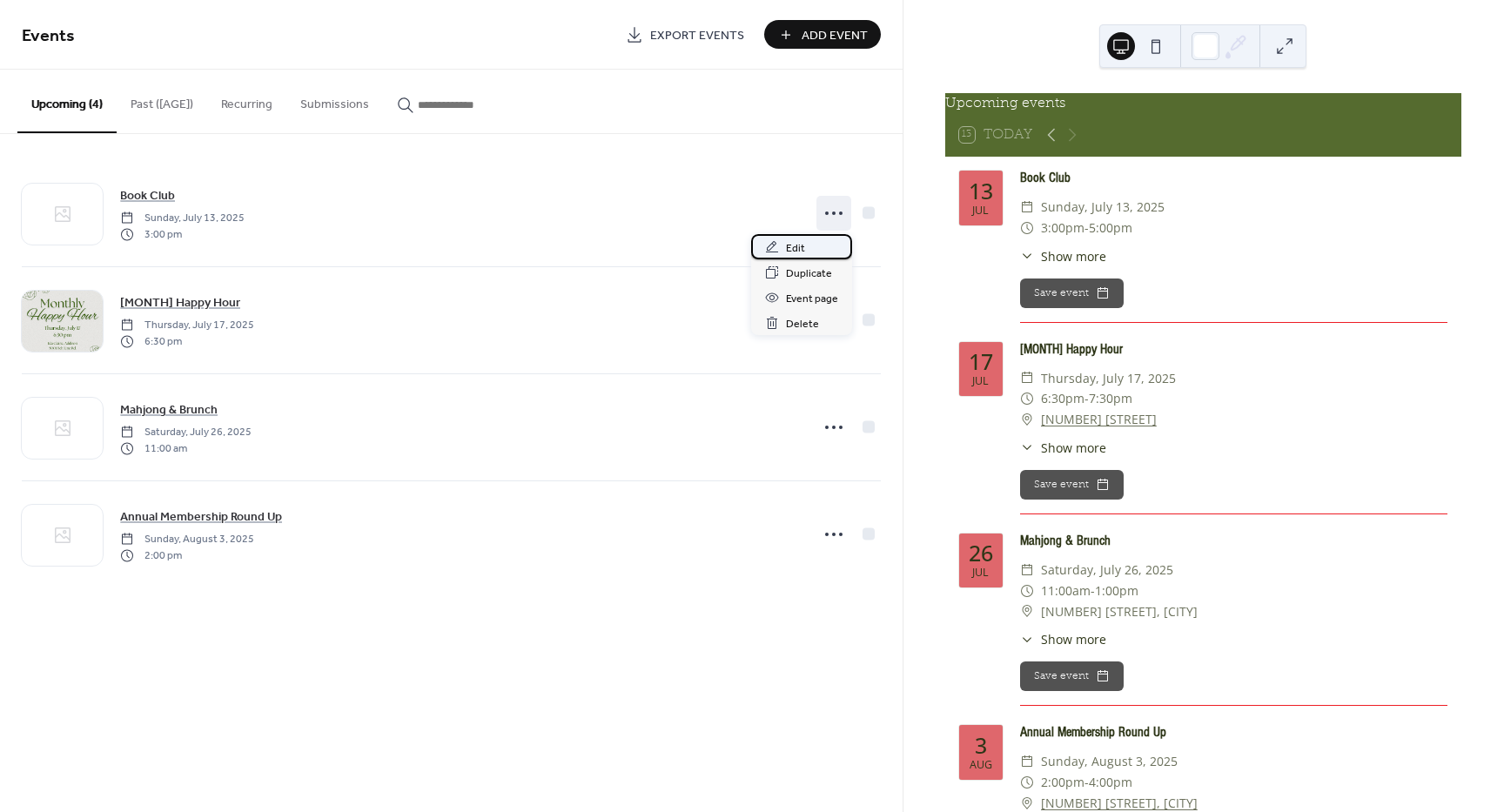 click on "Edit" at bounding box center (796, 248) 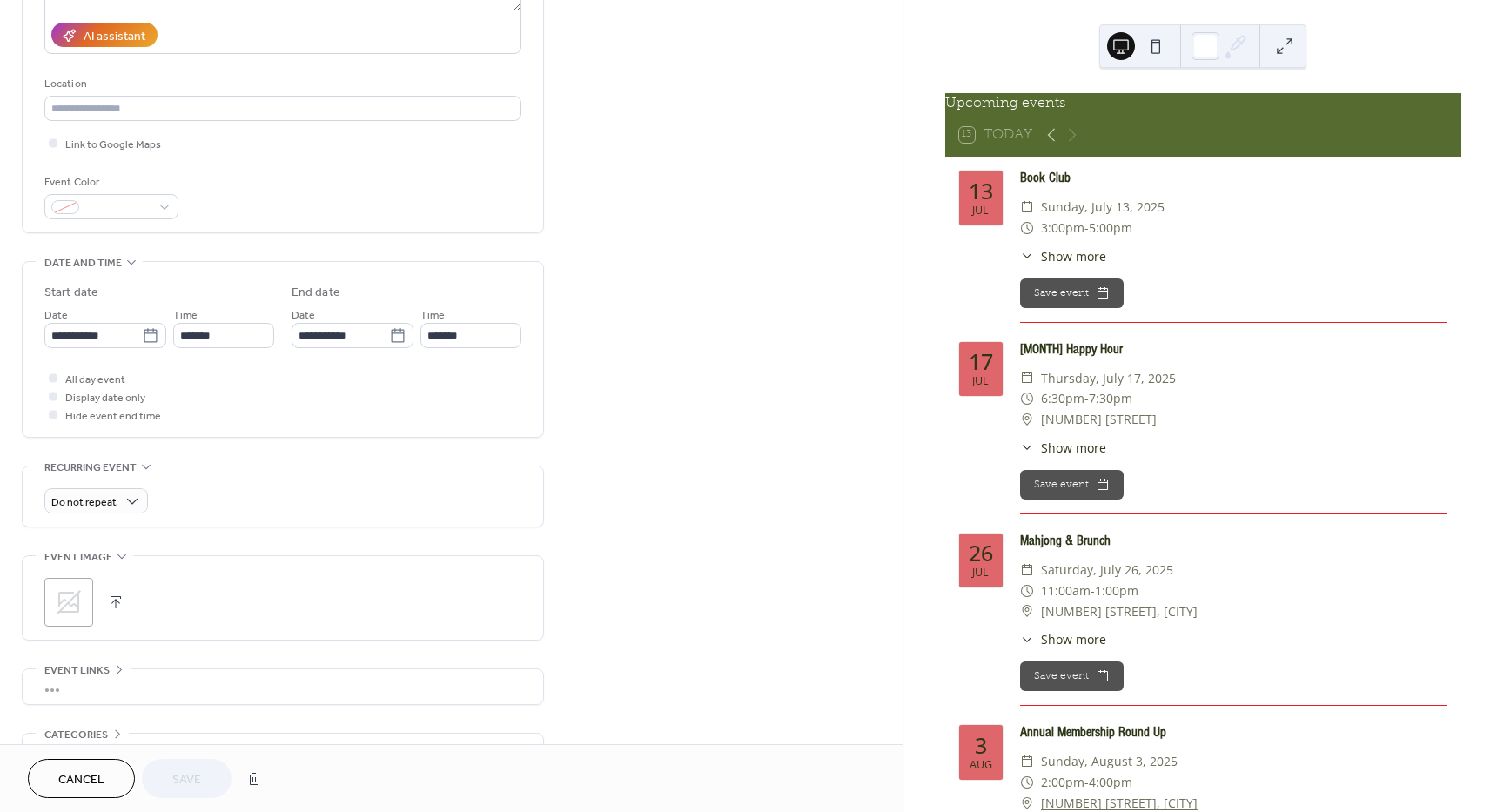 scroll, scrollTop: 412, scrollLeft: 0, axis: vertical 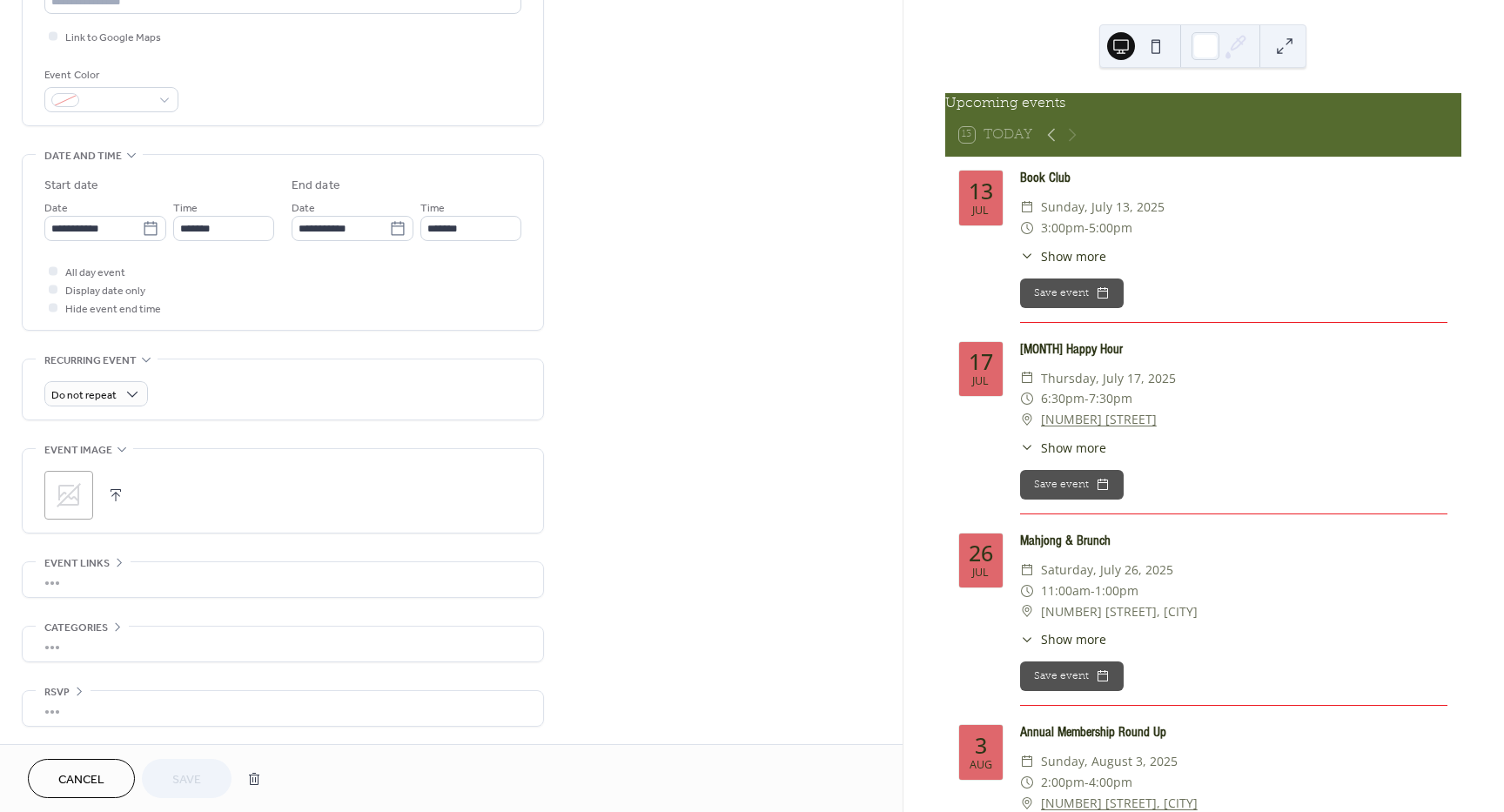 click 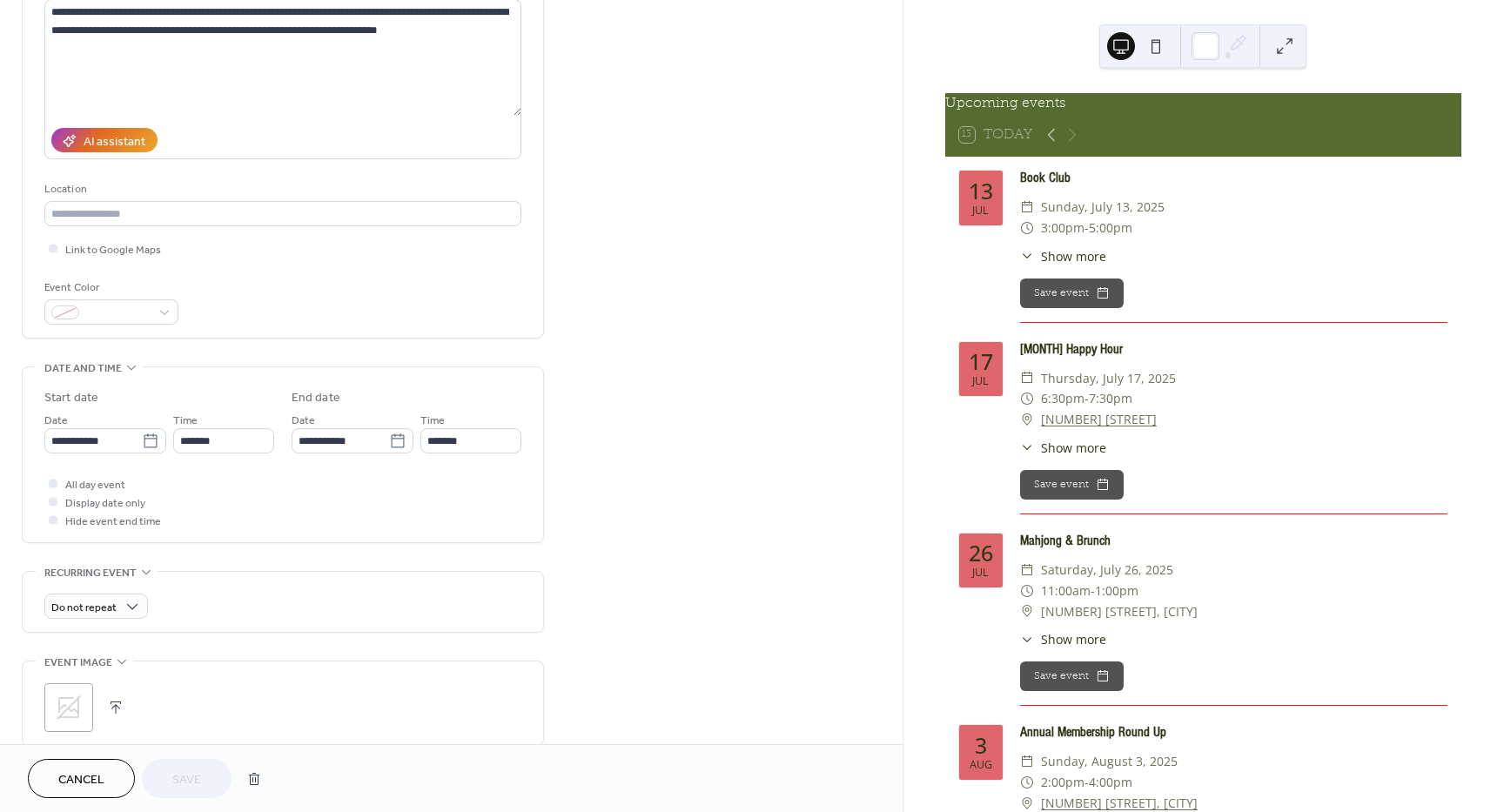 scroll, scrollTop: 412, scrollLeft: 0, axis: vertical 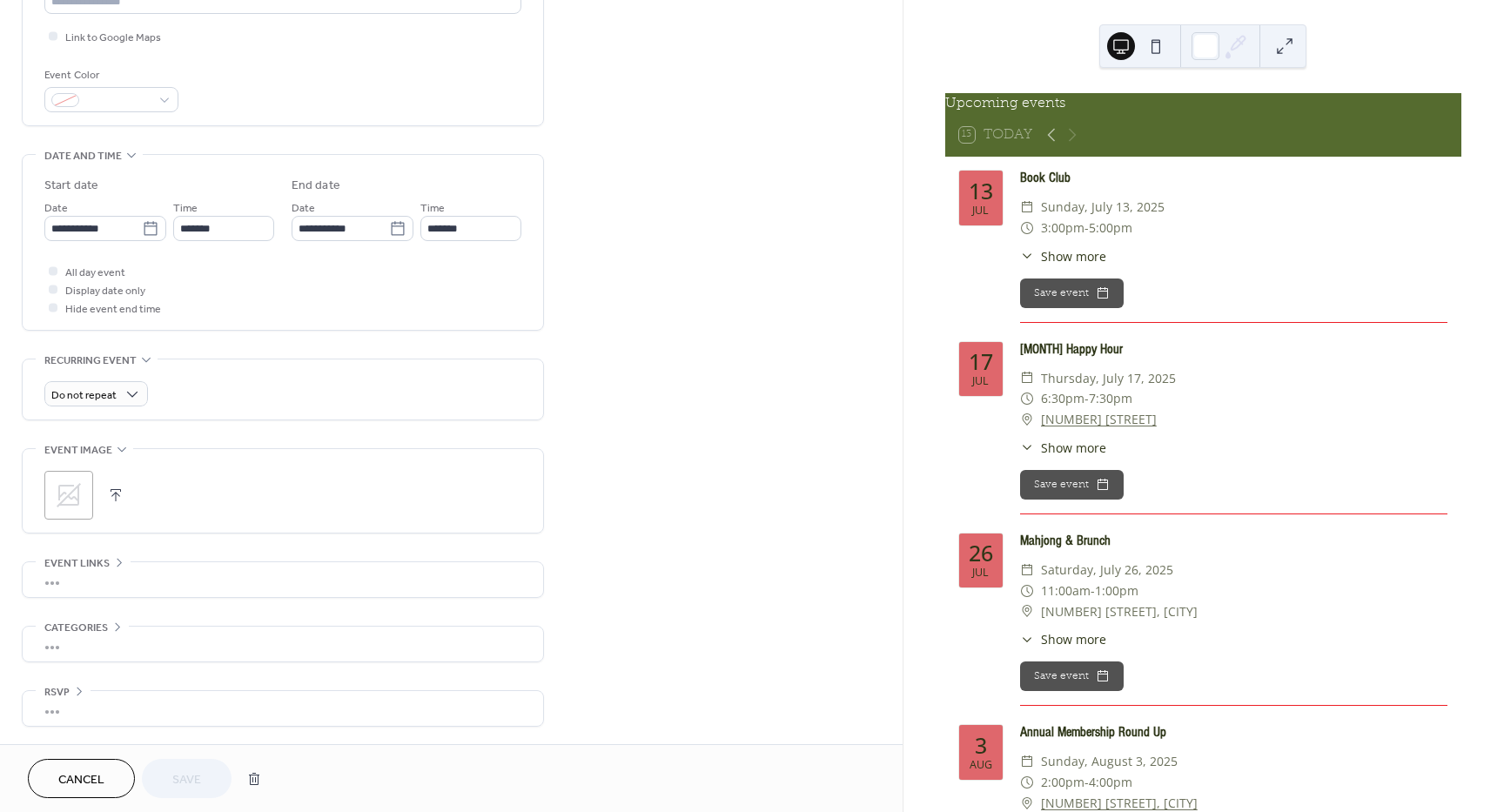 click at bounding box center [116, 495] 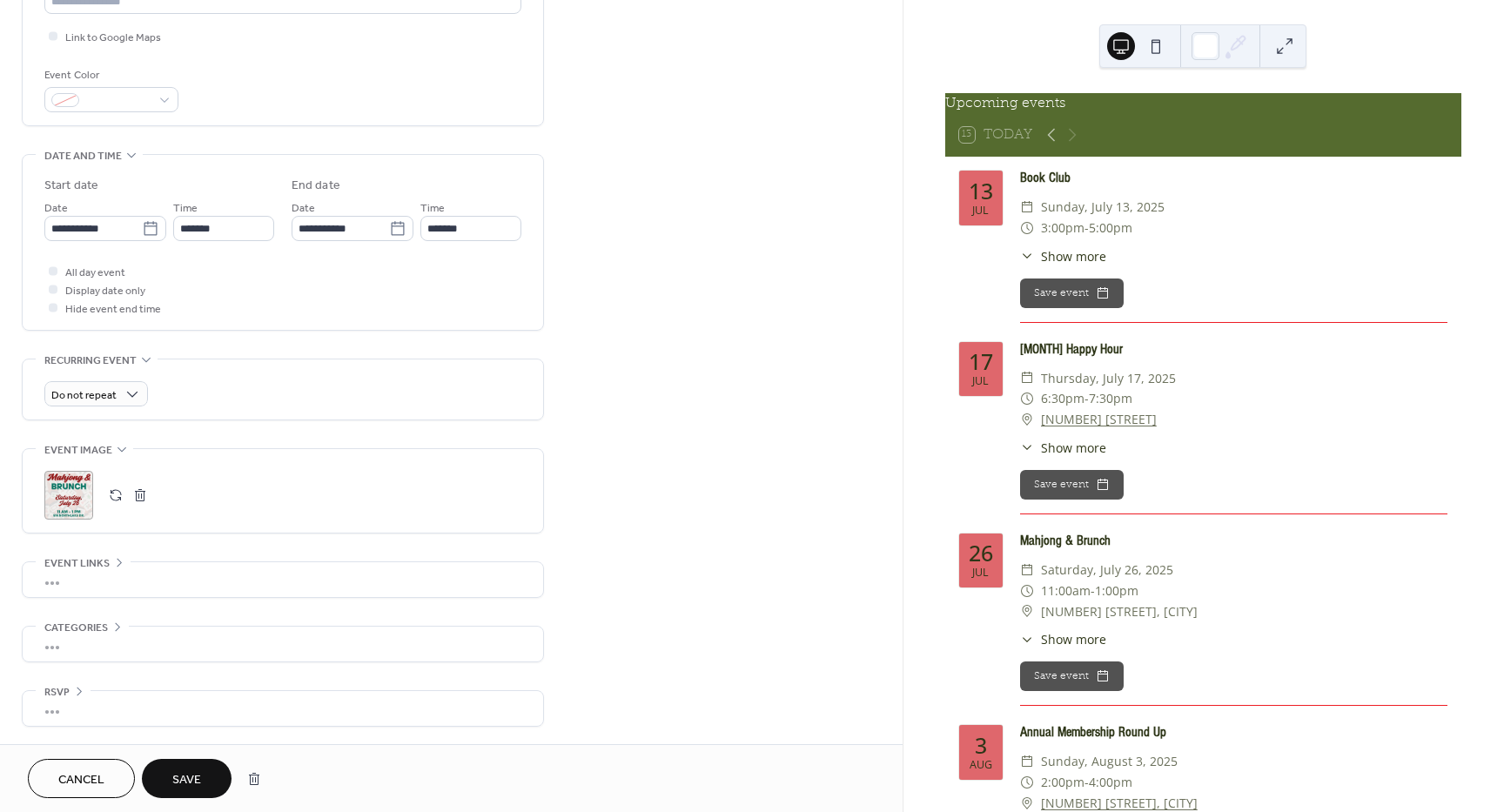 click at bounding box center (140, 495) 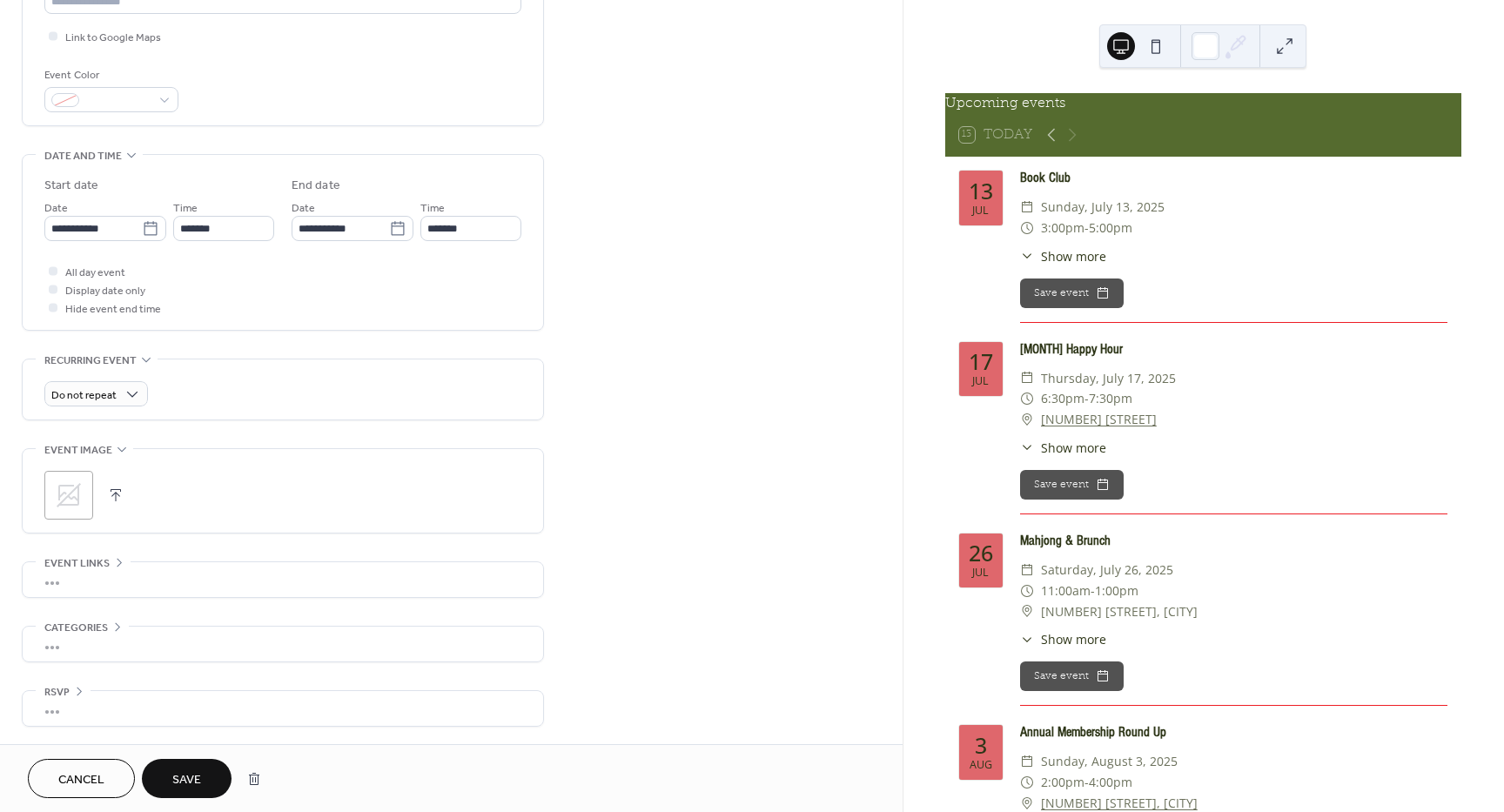 click at bounding box center [116, 495] 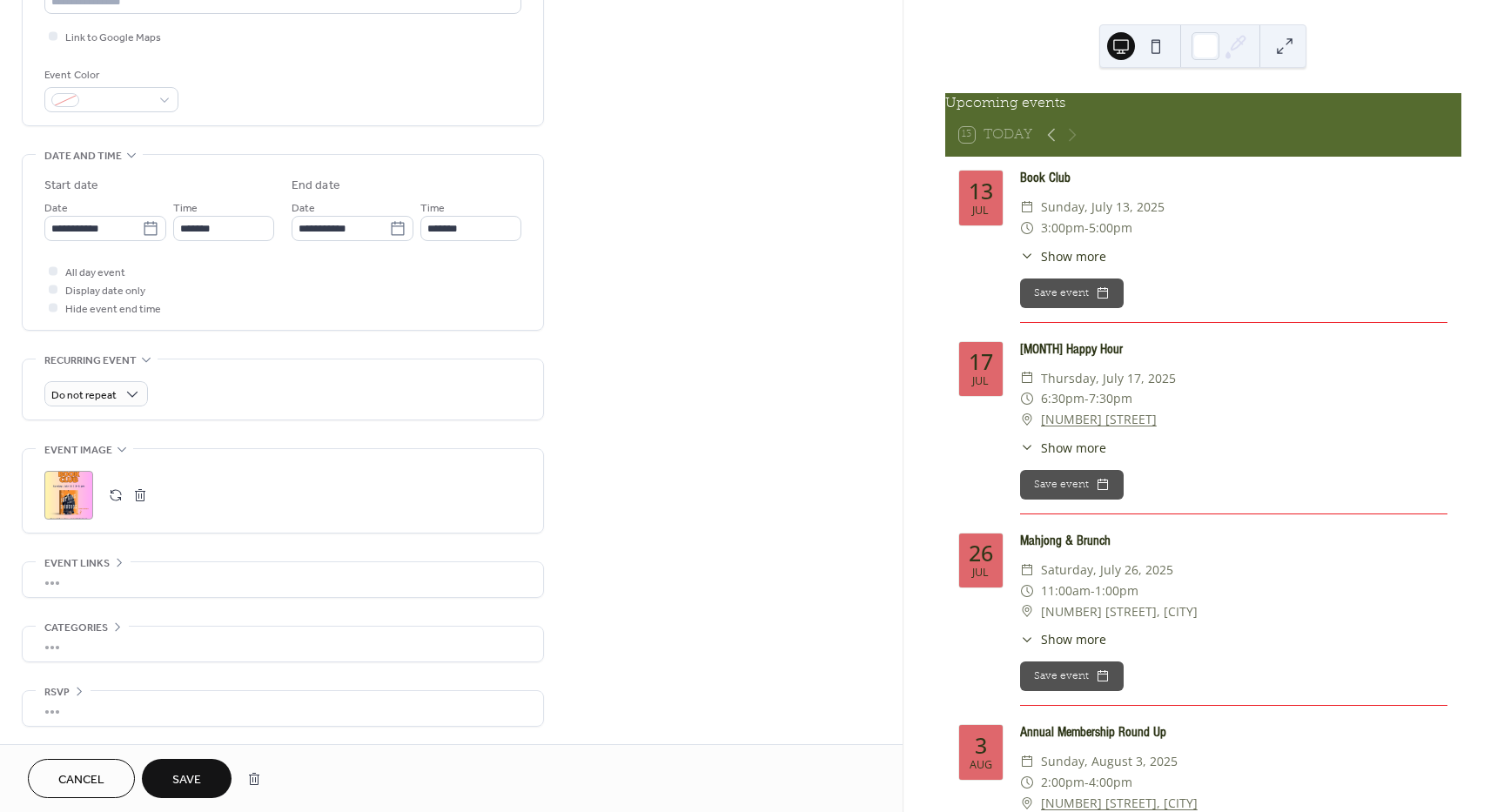 click on "Save" at bounding box center (186, 780) 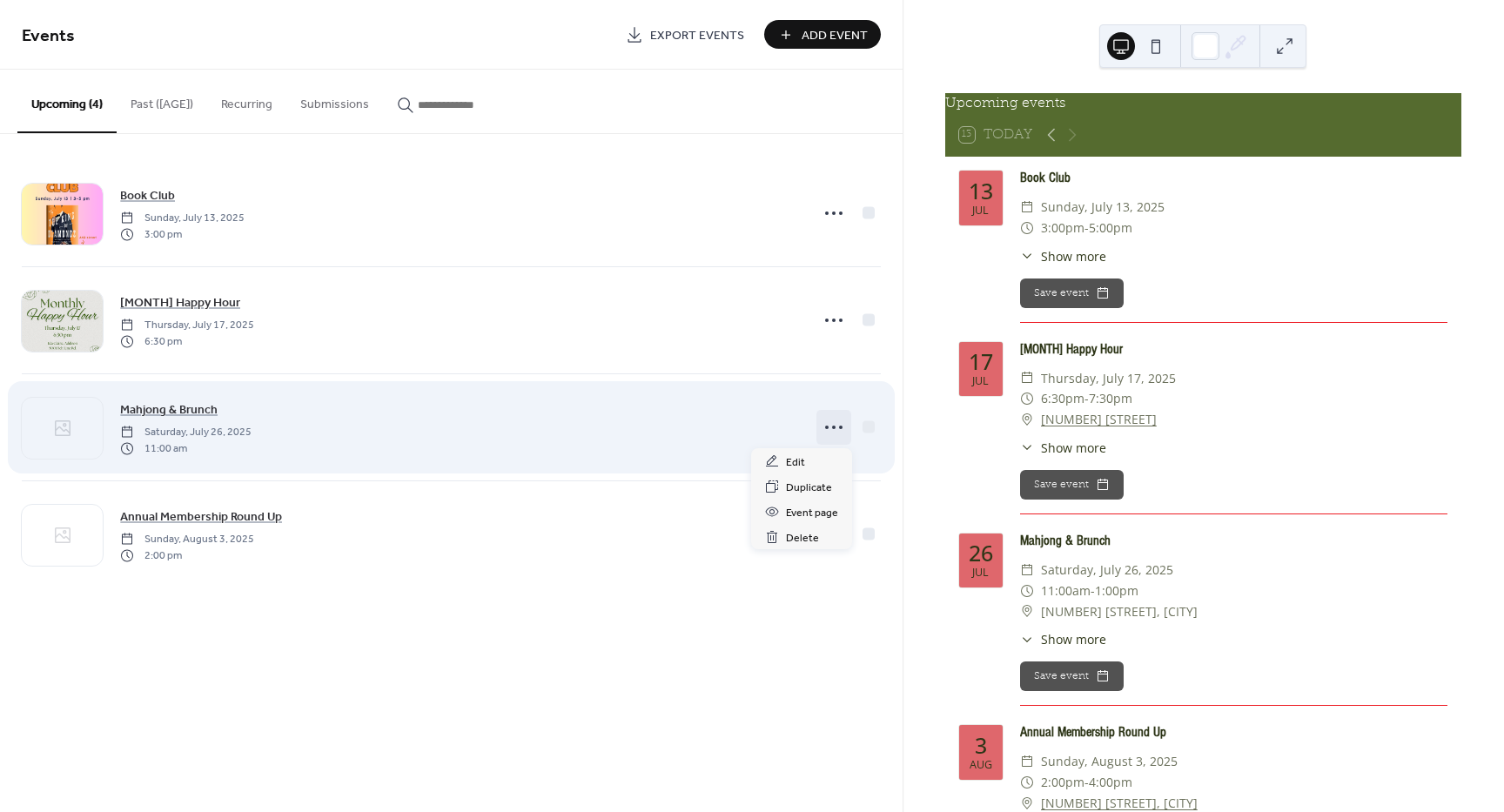 click 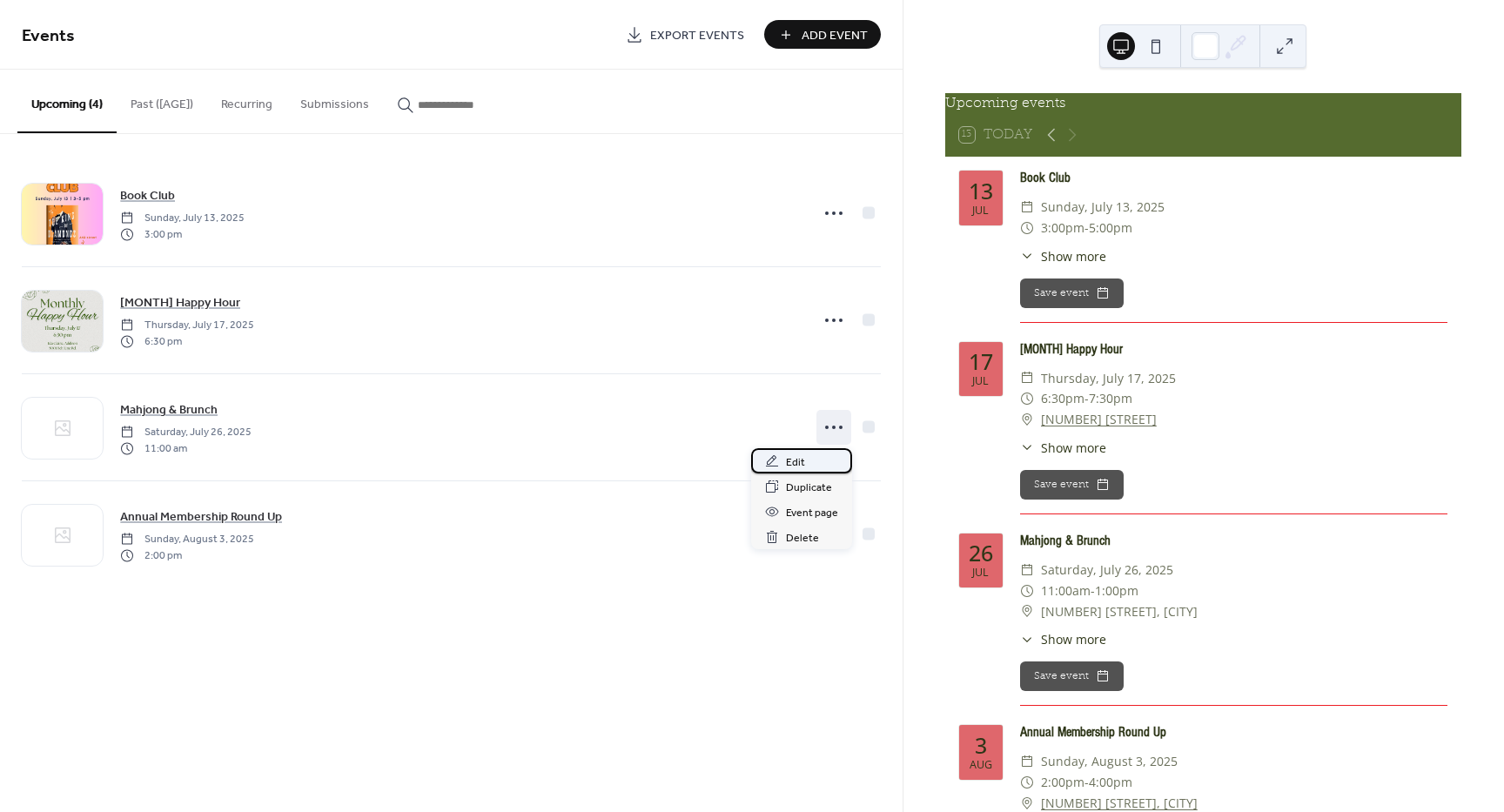 click on "Edit" at bounding box center (796, 462) 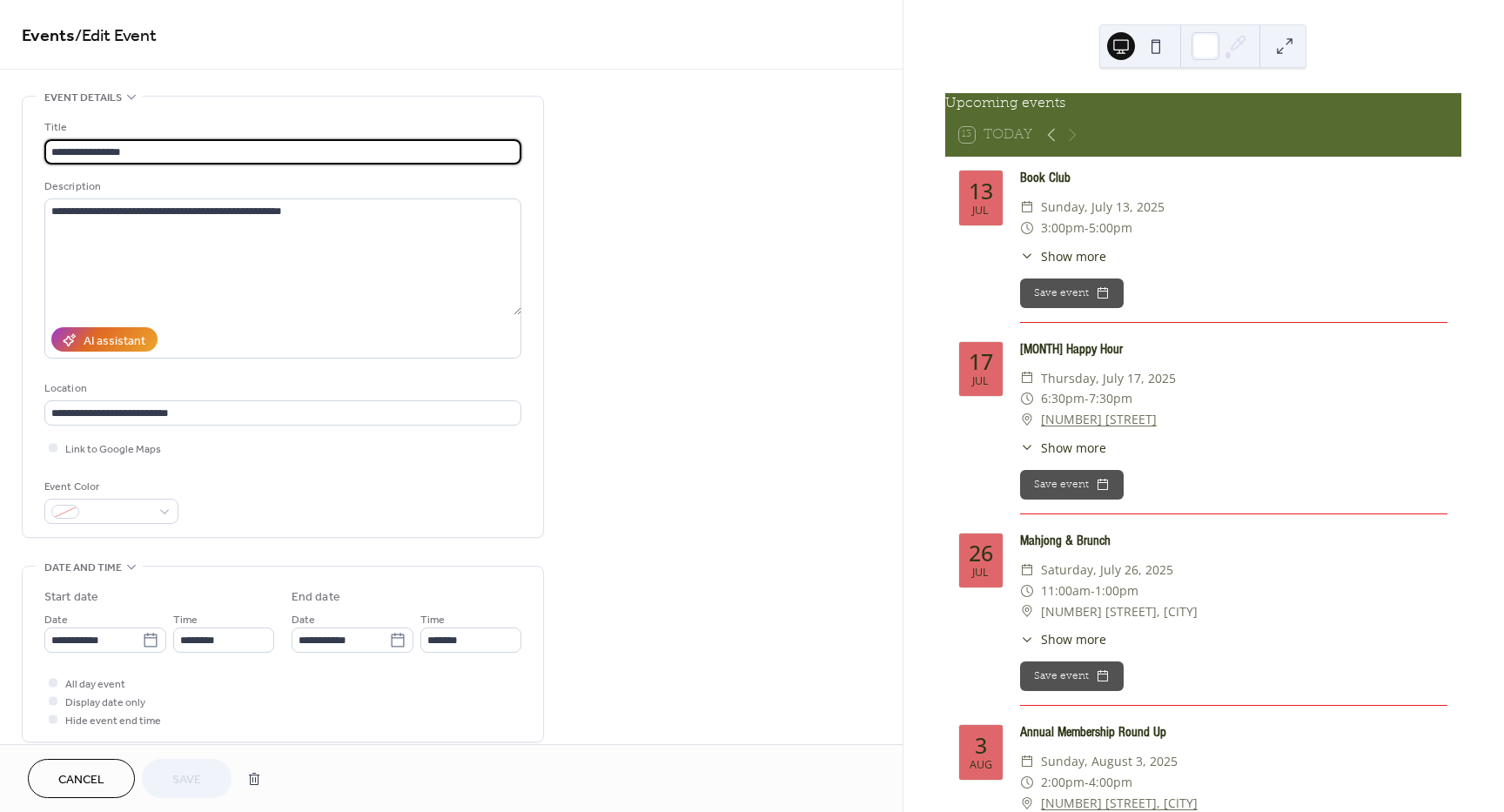 scroll, scrollTop: 412, scrollLeft: 0, axis: vertical 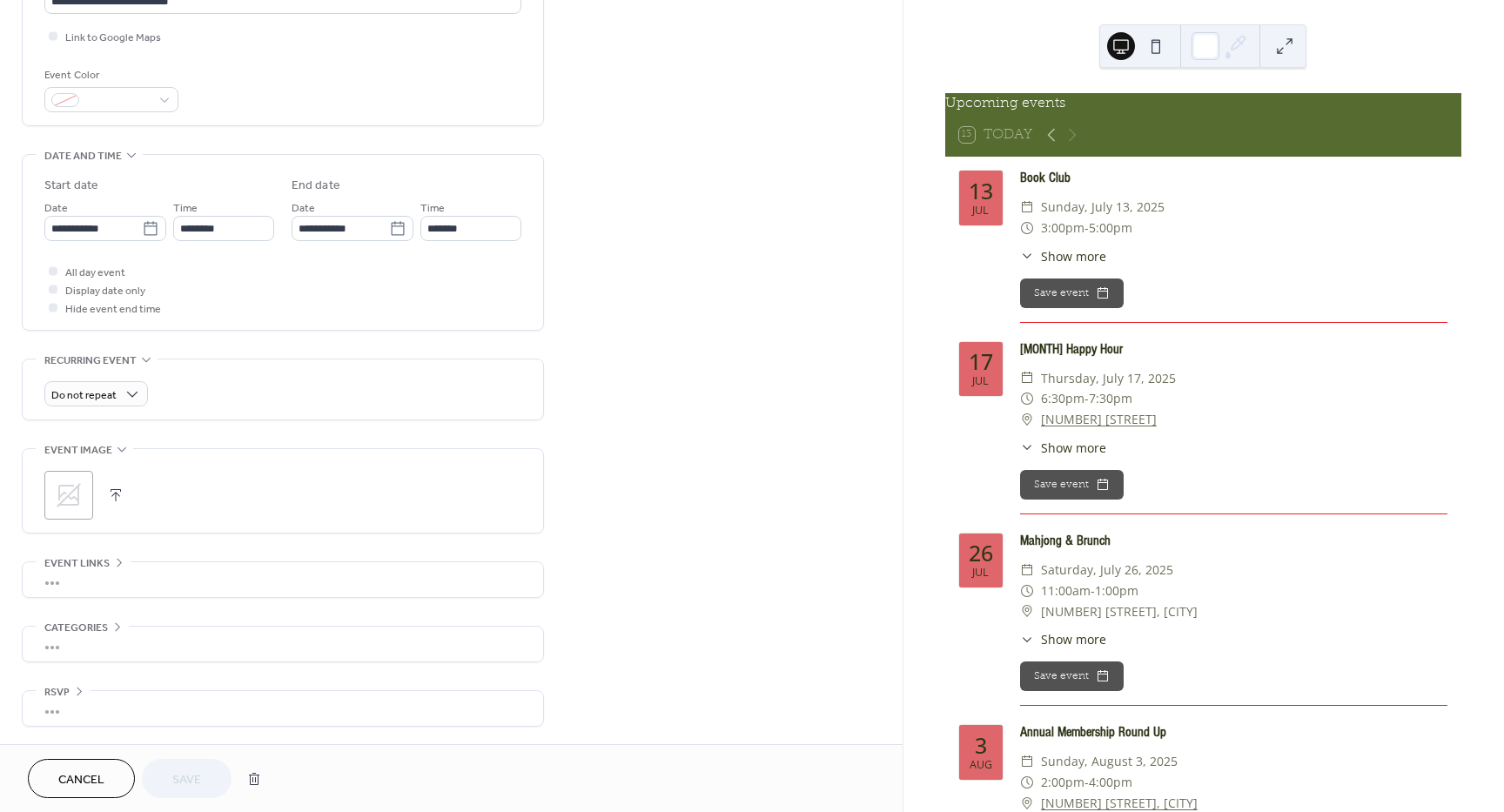 click at bounding box center [116, 495] 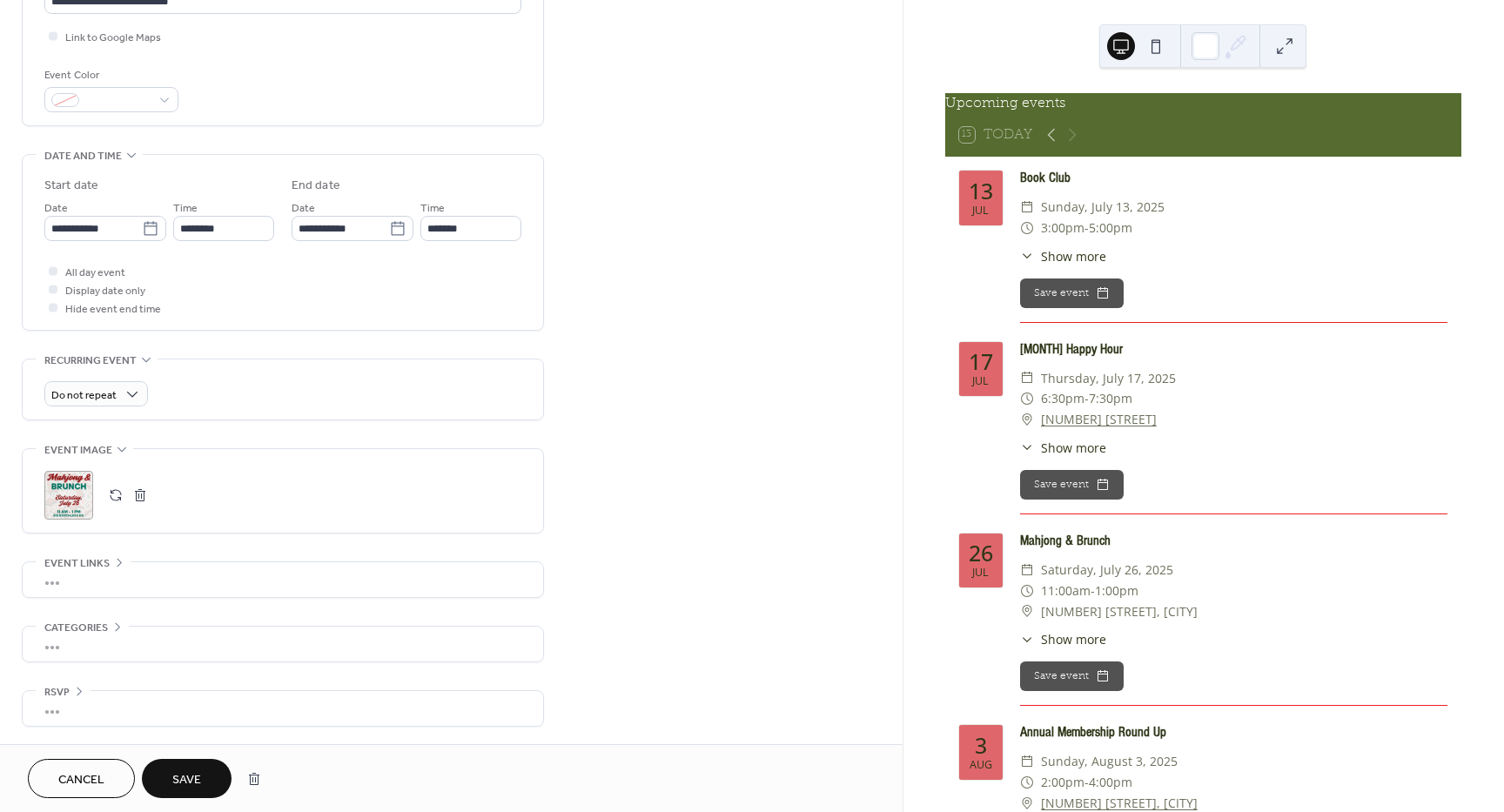 click on "Save" at bounding box center [186, 780] 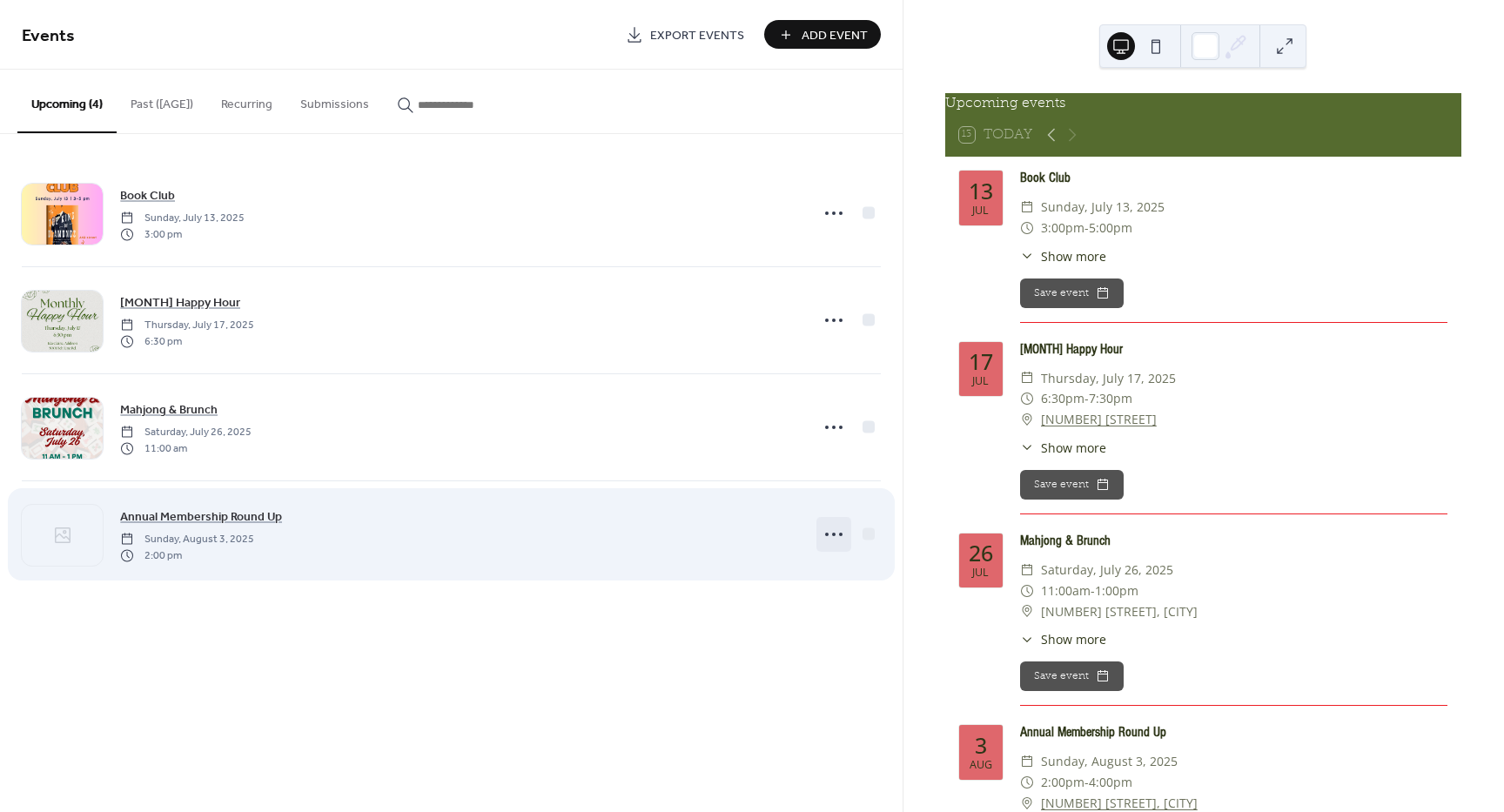 click 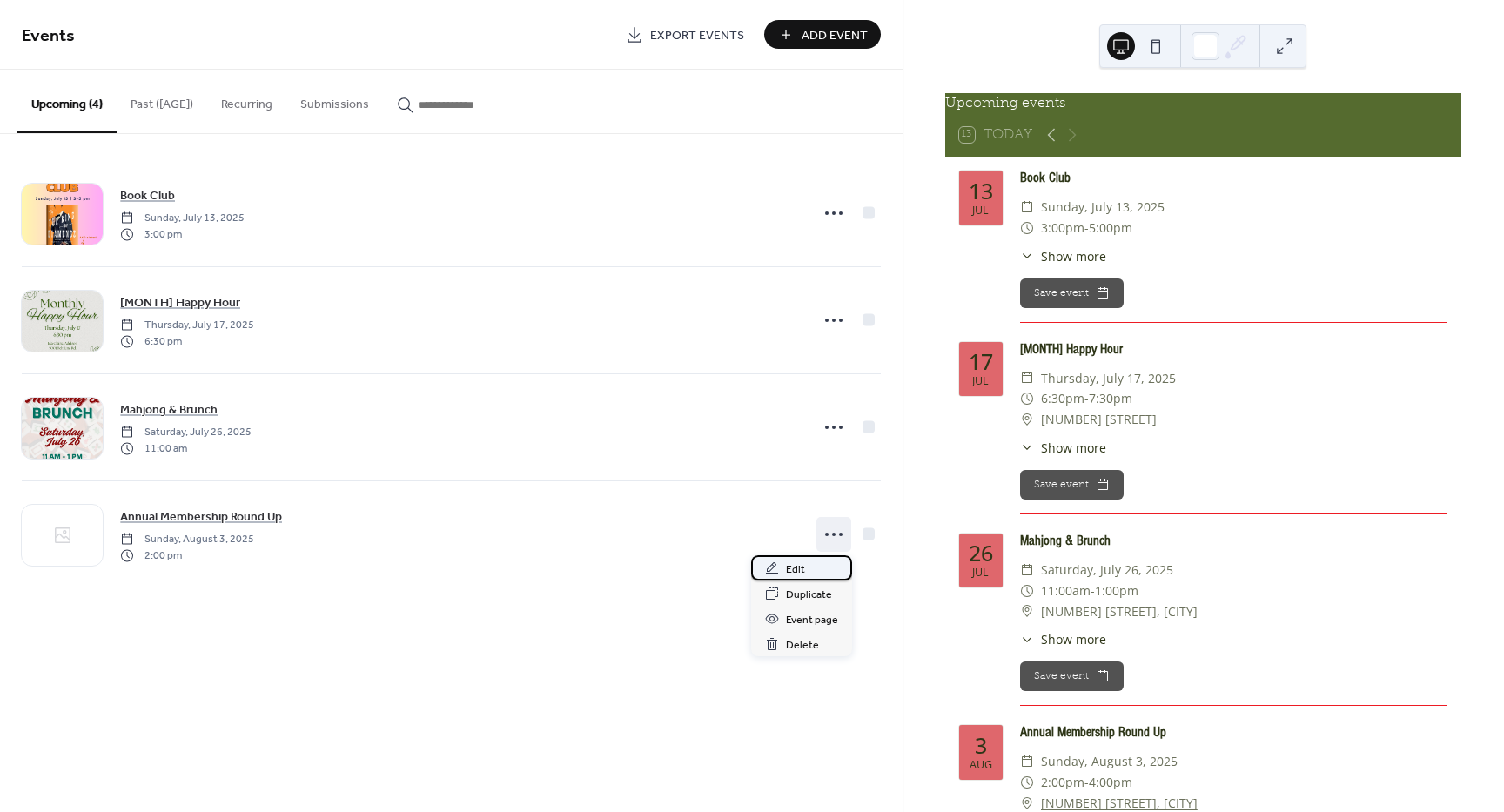 click on "Edit" at bounding box center (796, 569) 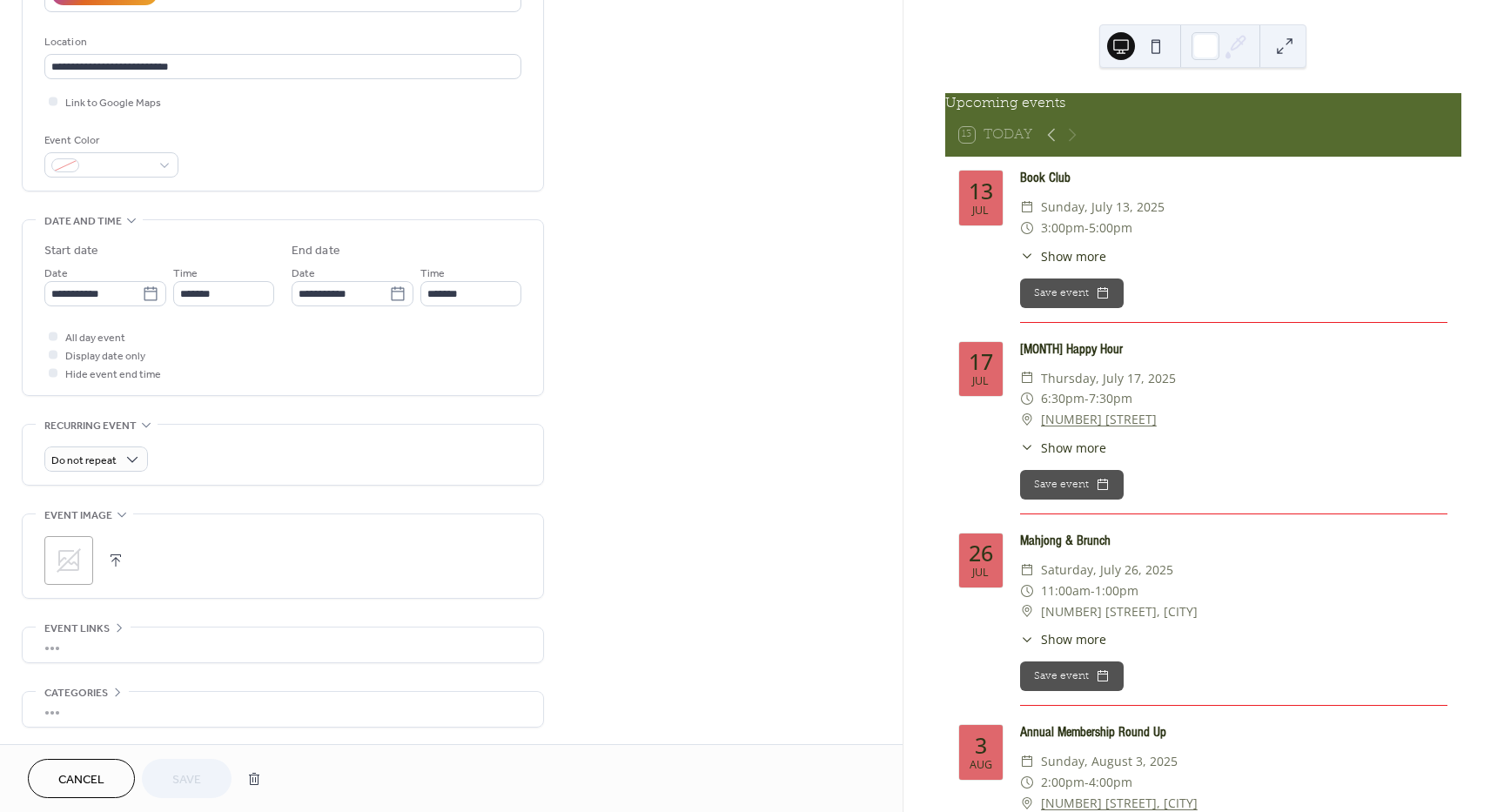 scroll, scrollTop: 347, scrollLeft: 0, axis: vertical 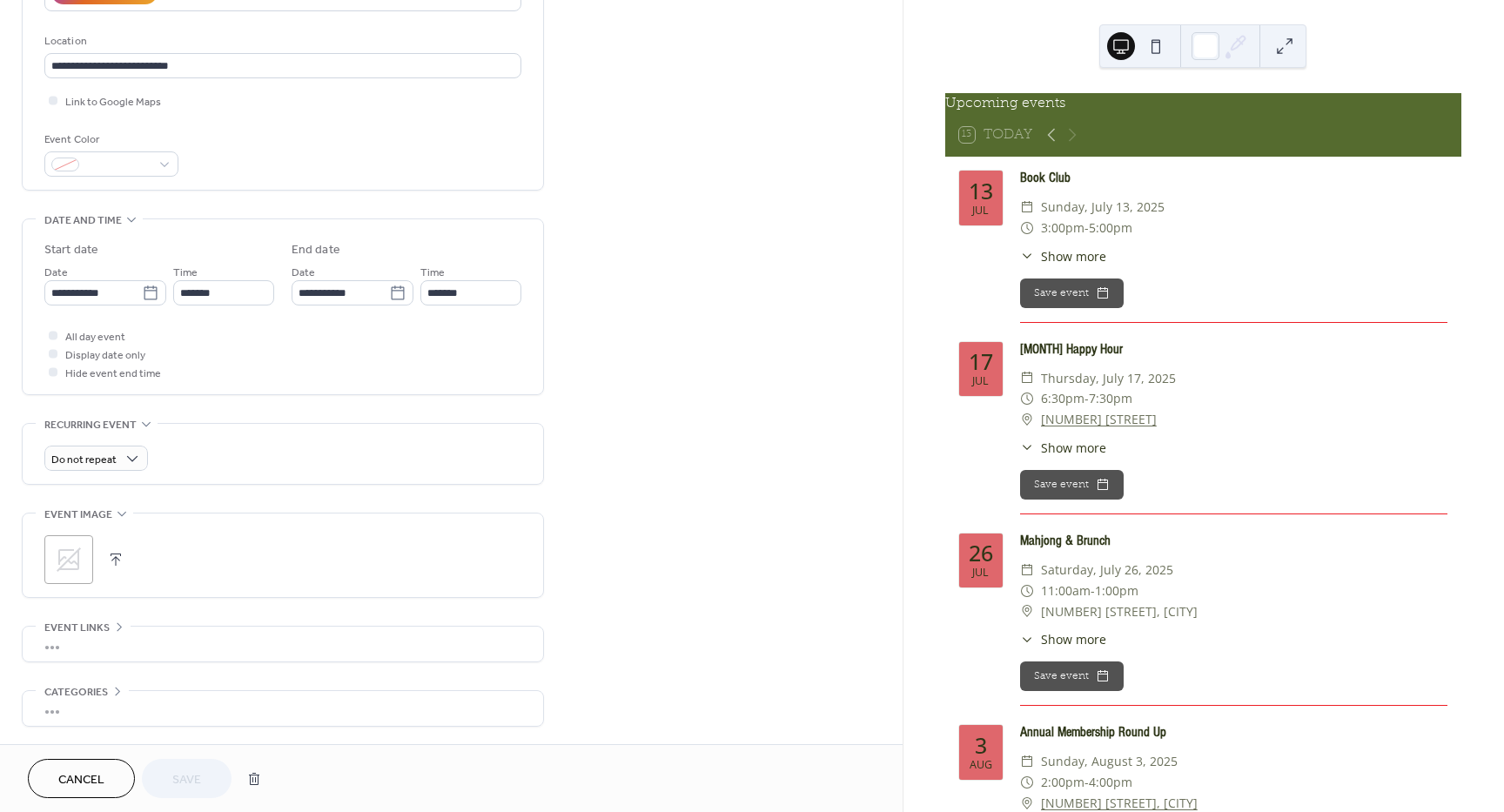 click at bounding box center [116, 560] 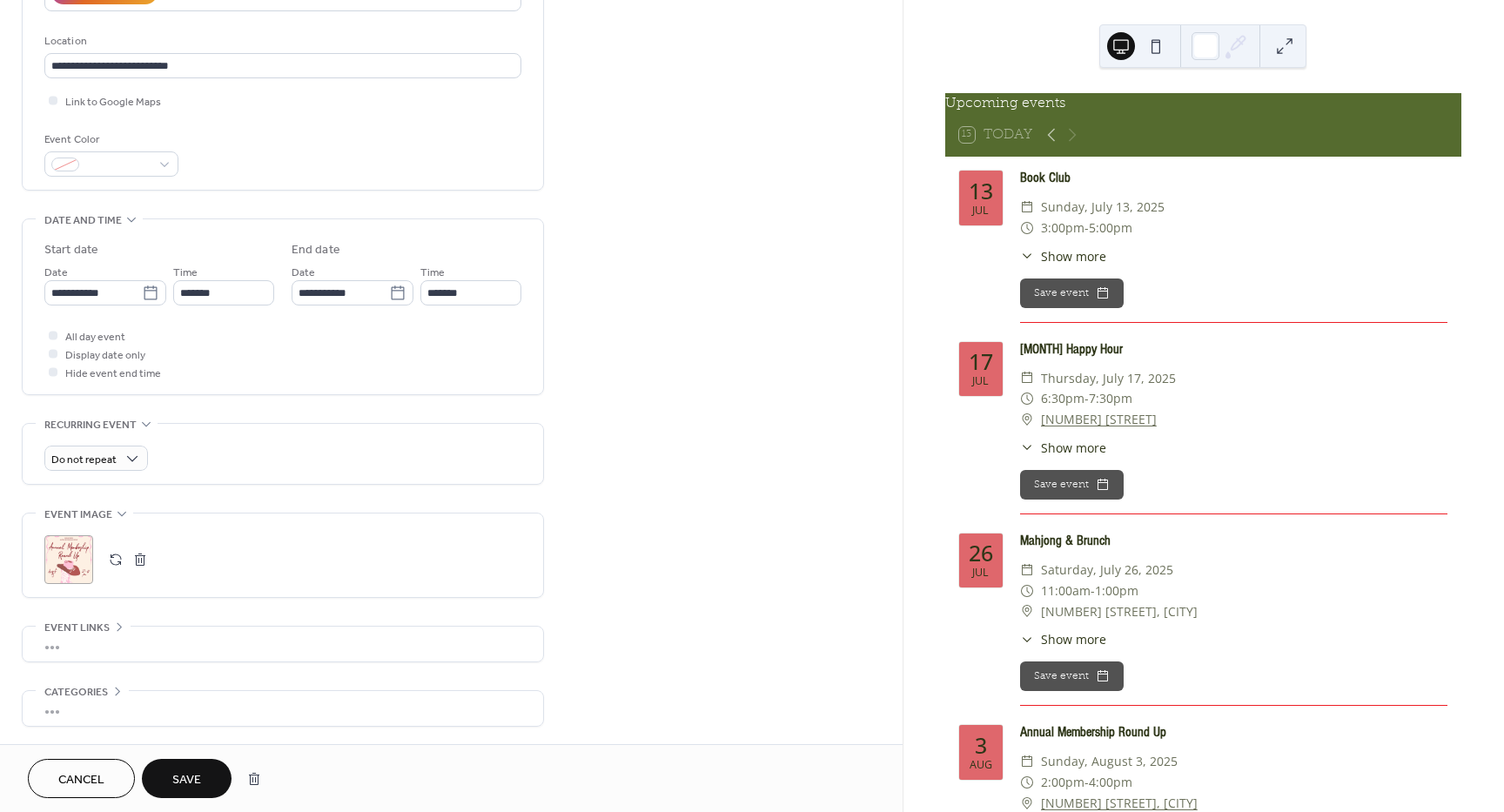click on "Save" at bounding box center (186, 780) 